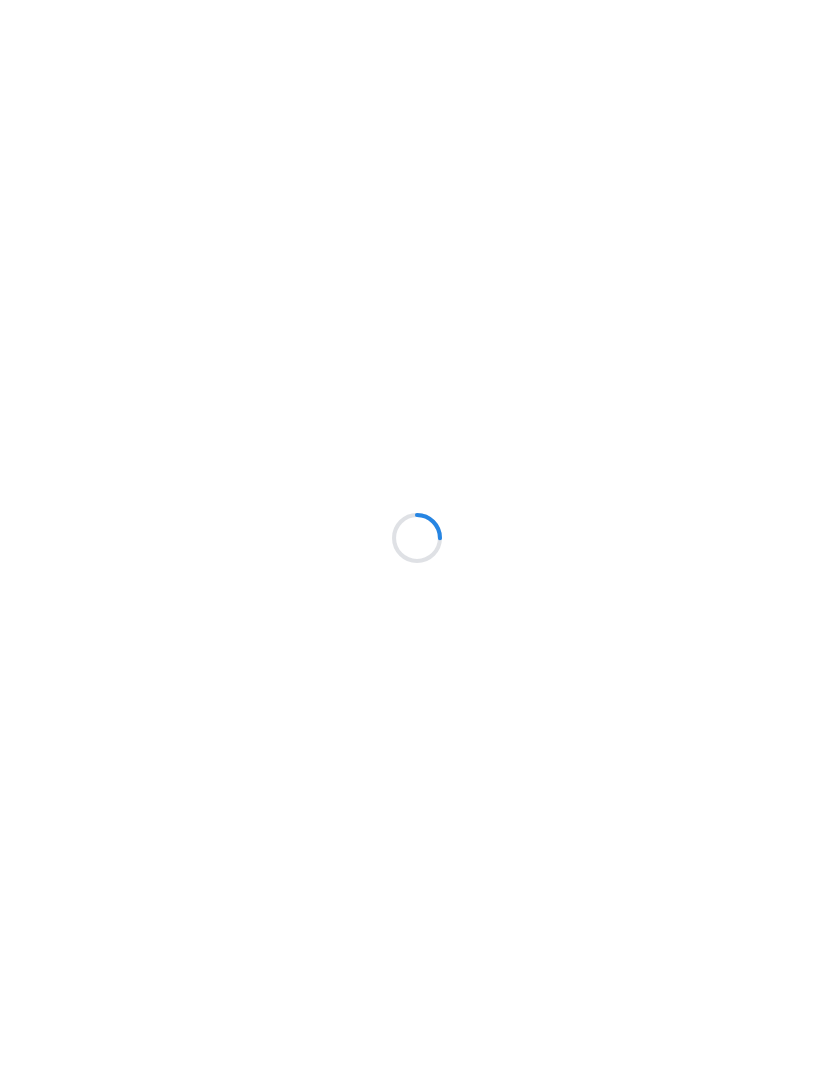scroll, scrollTop: 0, scrollLeft: 0, axis: both 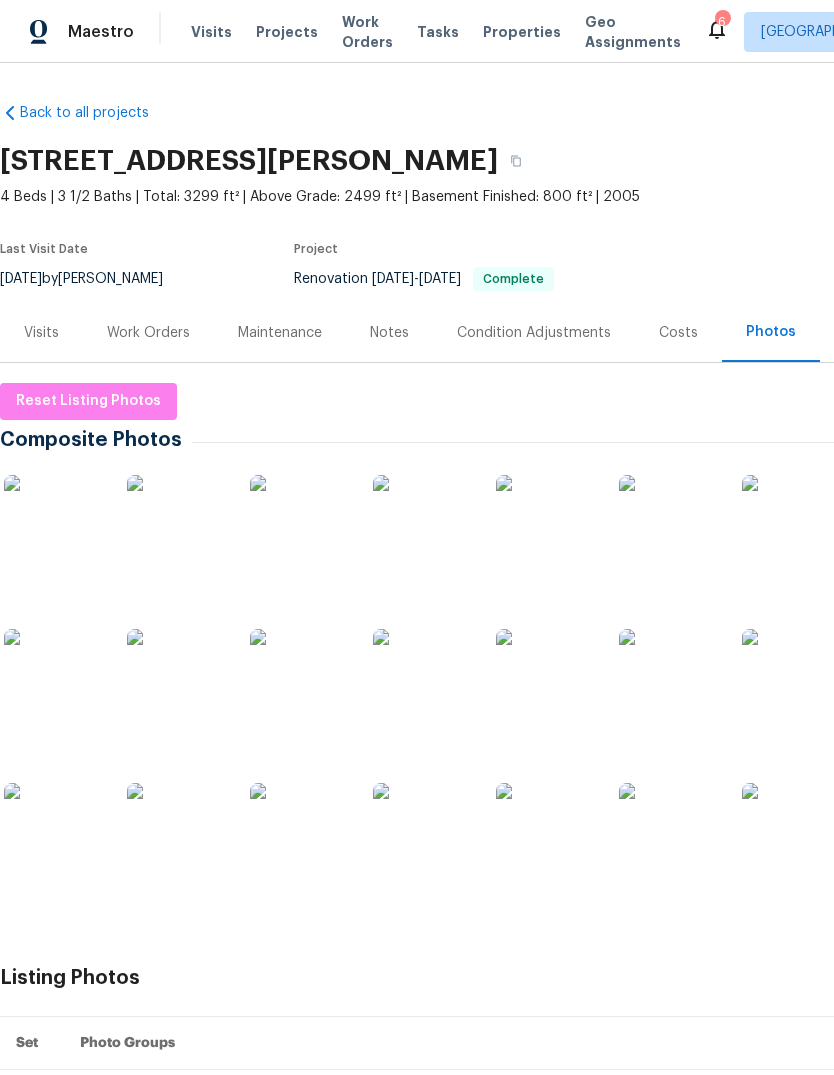 click on "Properties" at bounding box center [522, 32] 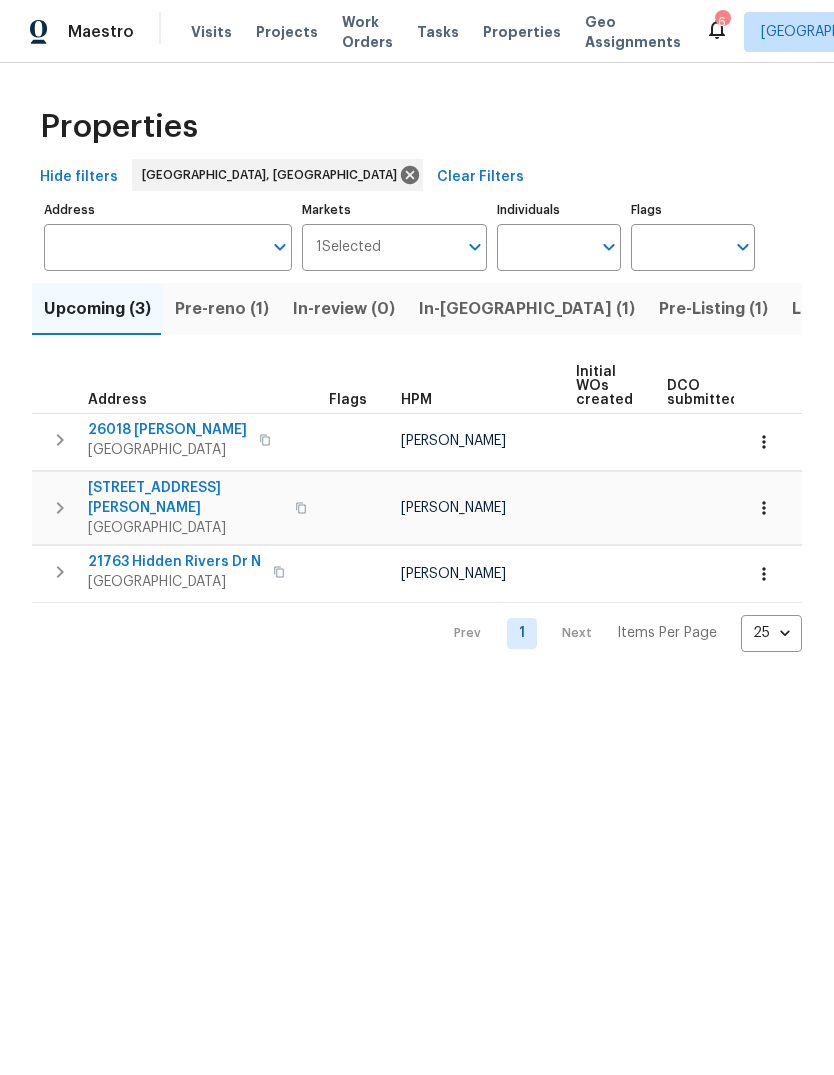 click on "Pre-reno (1)" at bounding box center [222, 309] 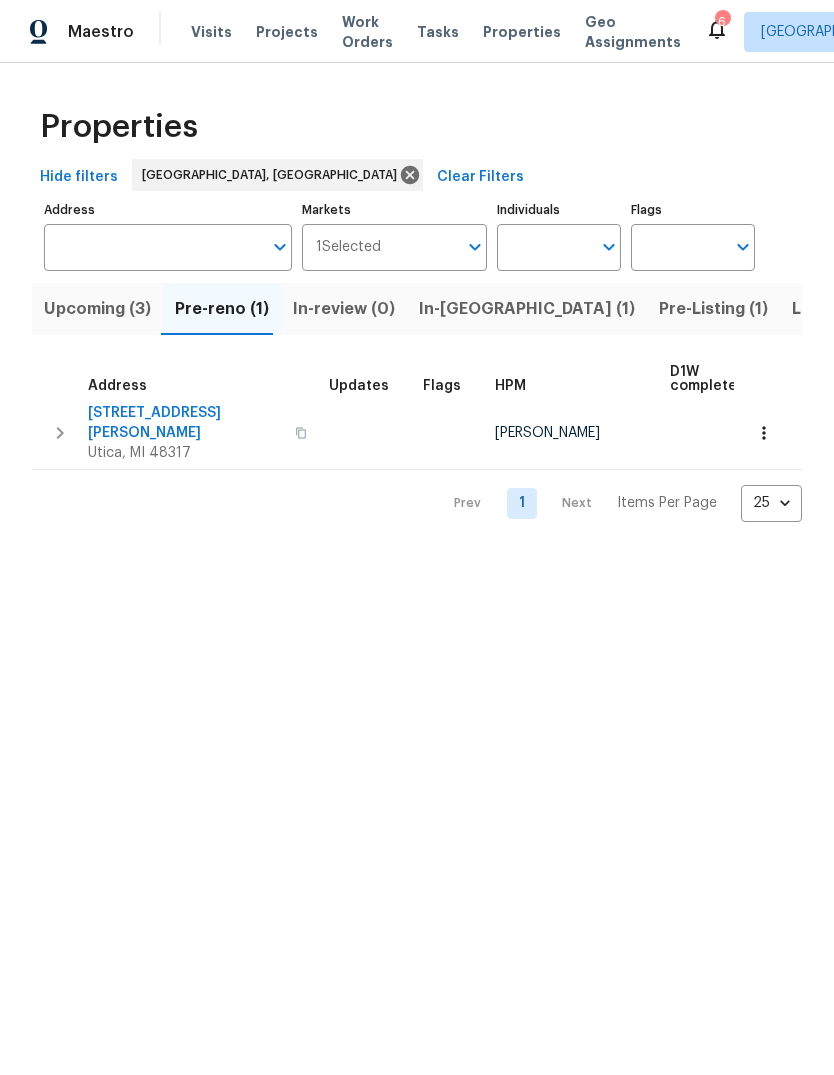 scroll, scrollTop: 11, scrollLeft: 0, axis: vertical 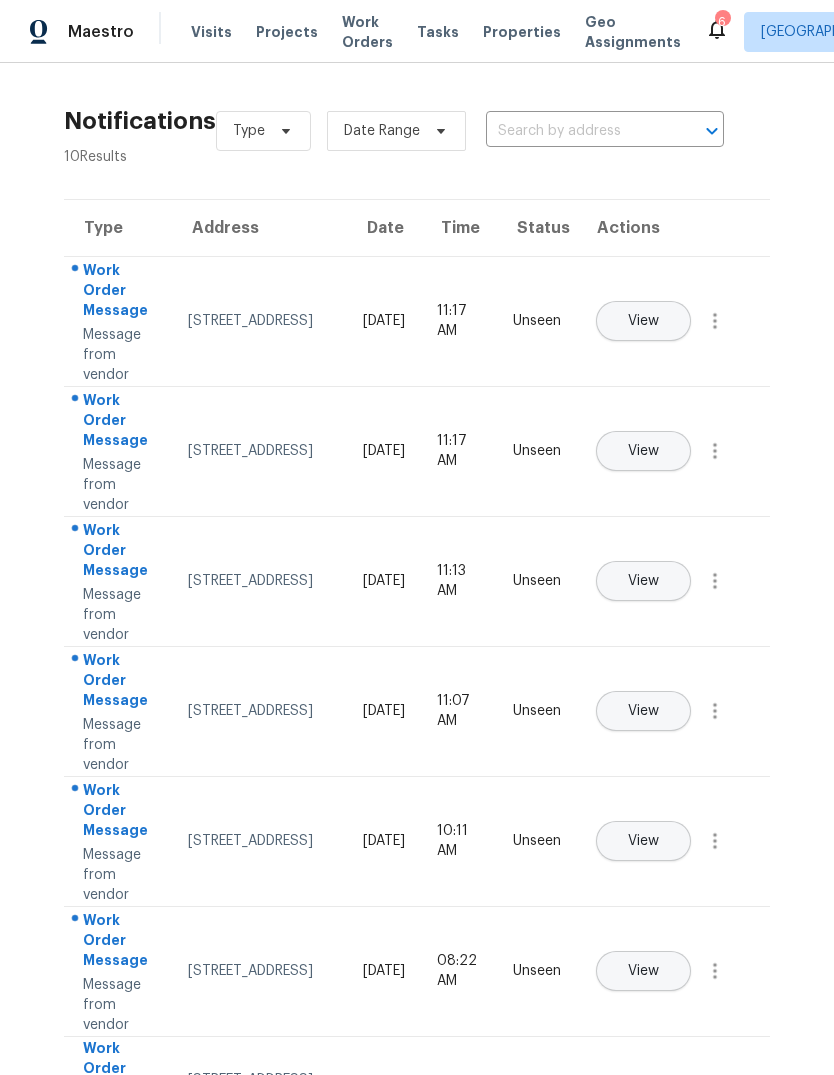 click on "View" at bounding box center (643, 321) 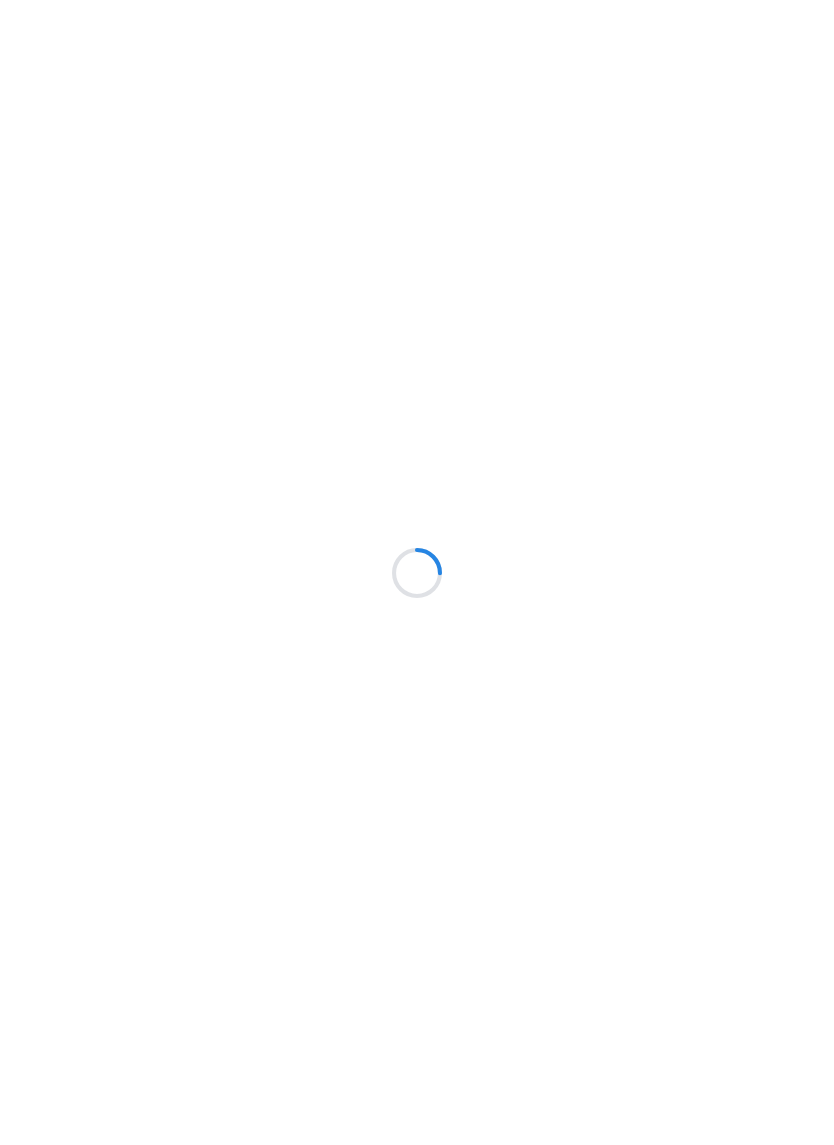scroll, scrollTop: 0, scrollLeft: 0, axis: both 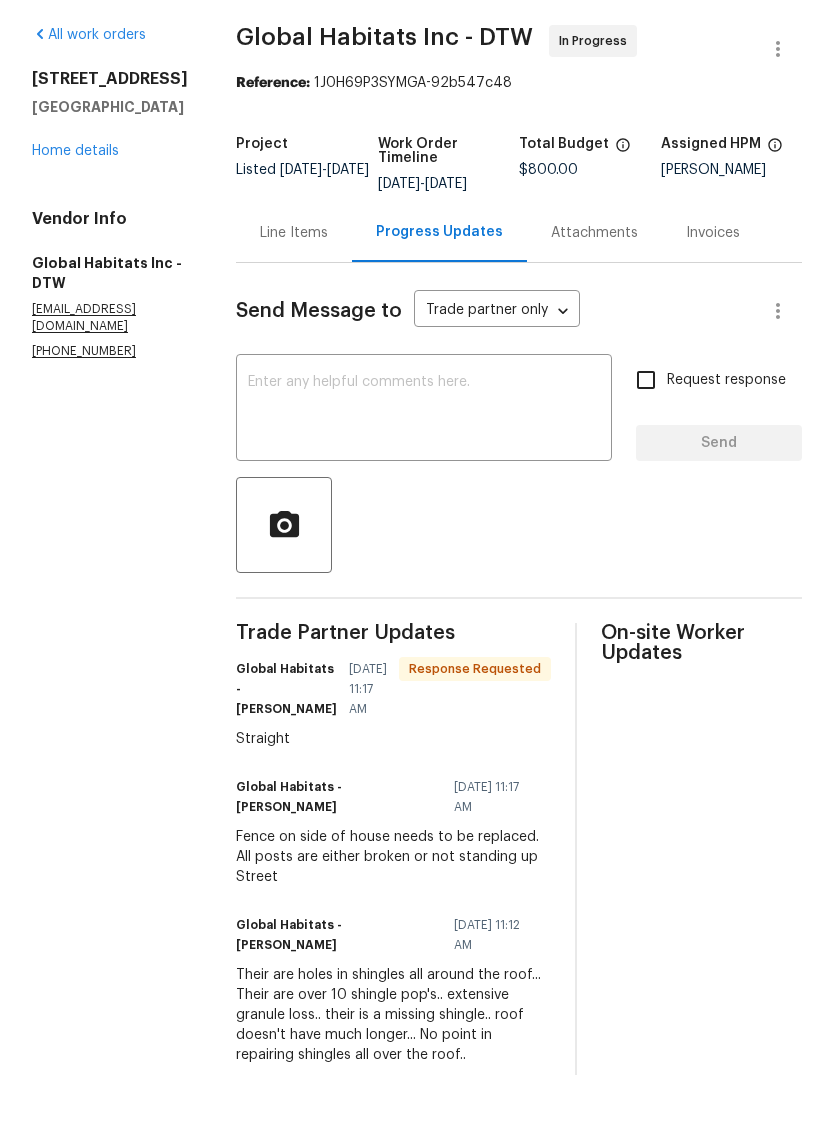 click on "Line Items" at bounding box center [294, 303] 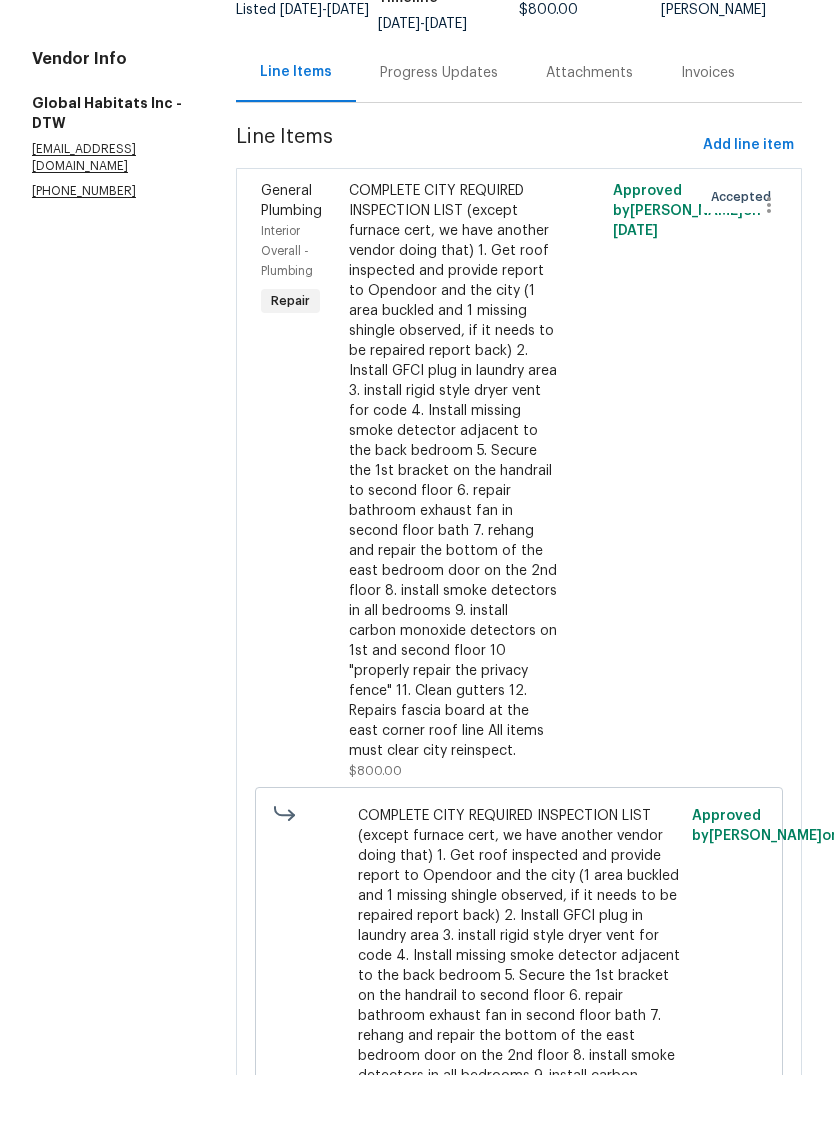 scroll, scrollTop: 157, scrollLeft: 0, axis: vertical 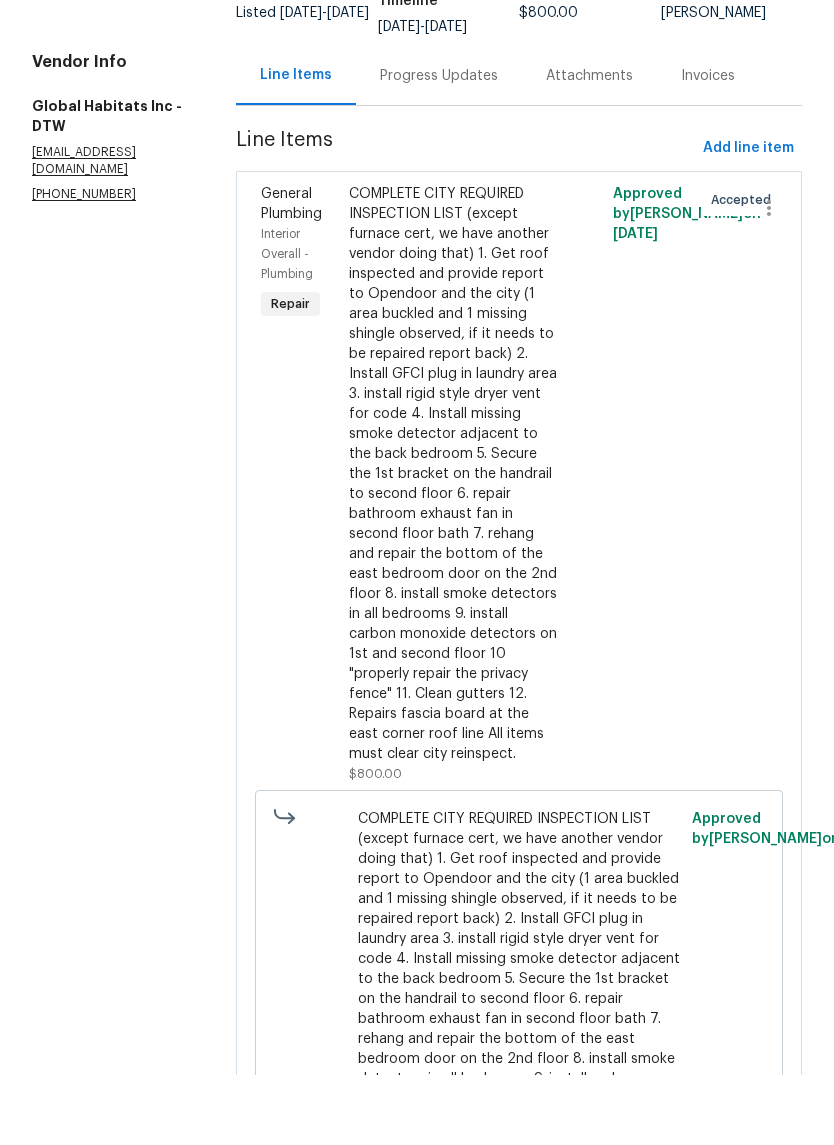 click at bounding box center [585, 554] 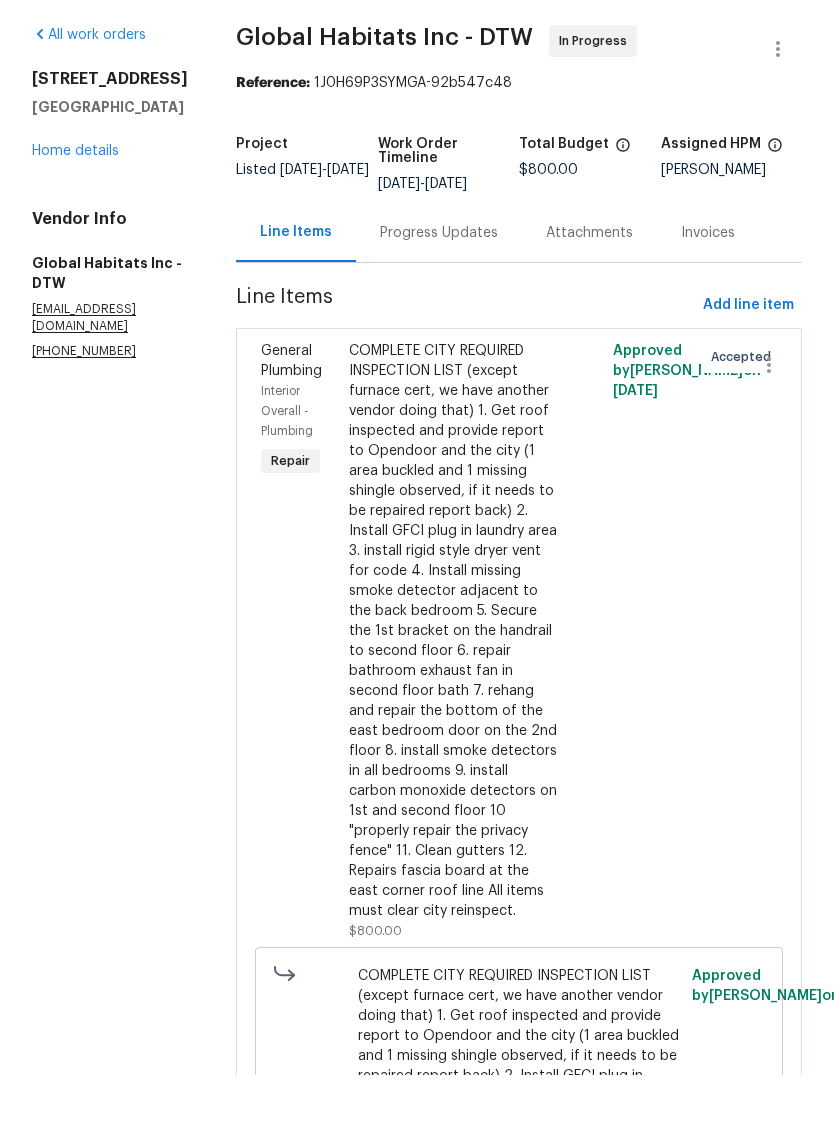 scroll, scrollTop: 0, scrollLeft: 0, axis: both 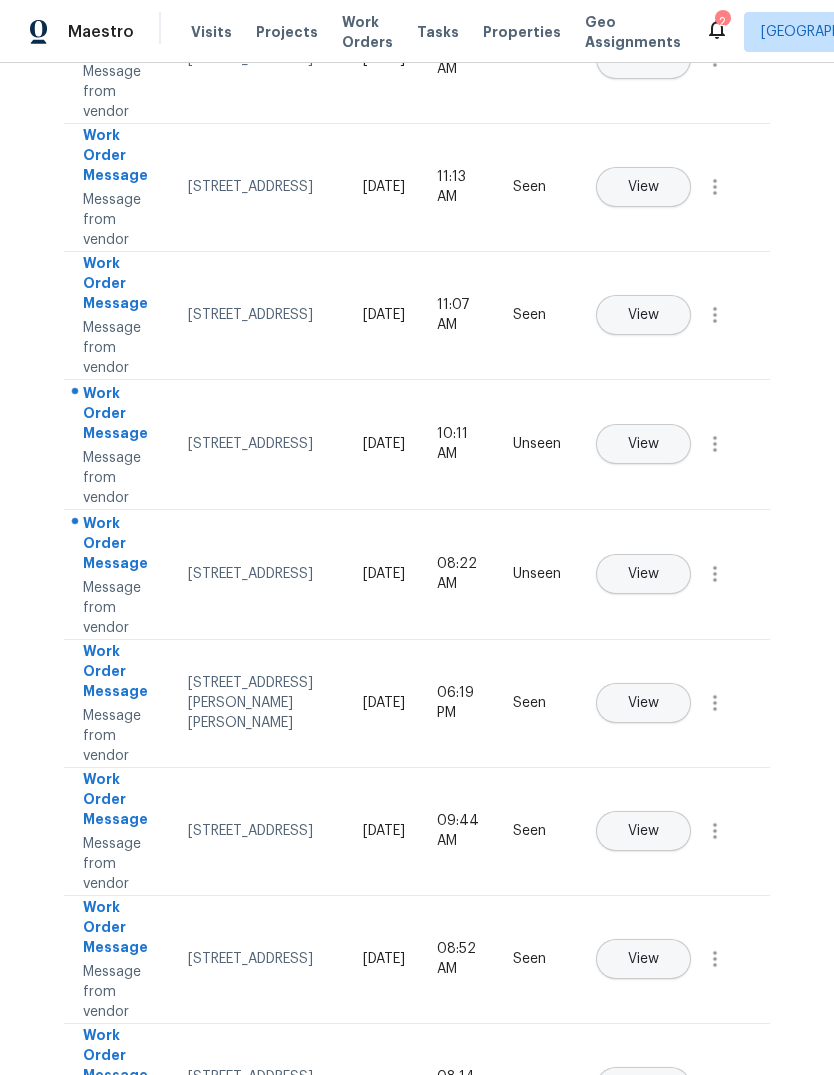 click on "View" at bounding box center [643, 444] 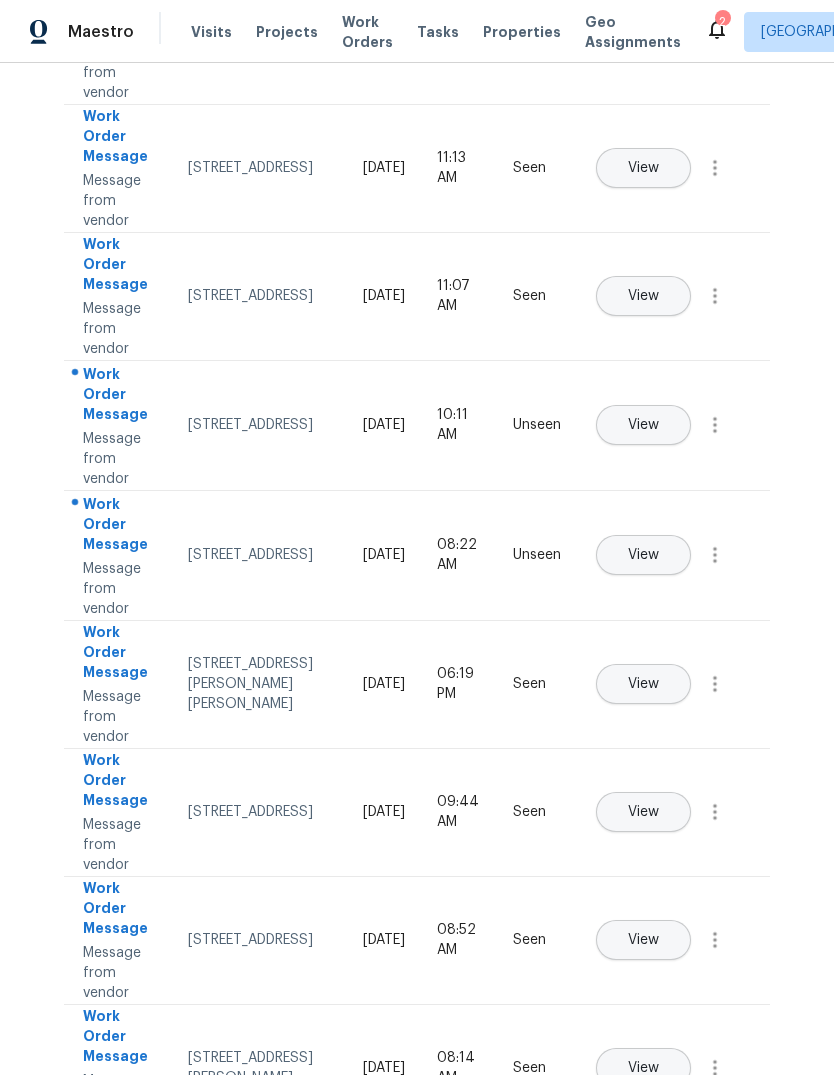 scroll, scrollTop: 407, scrollLeft: 0, axis: vertical 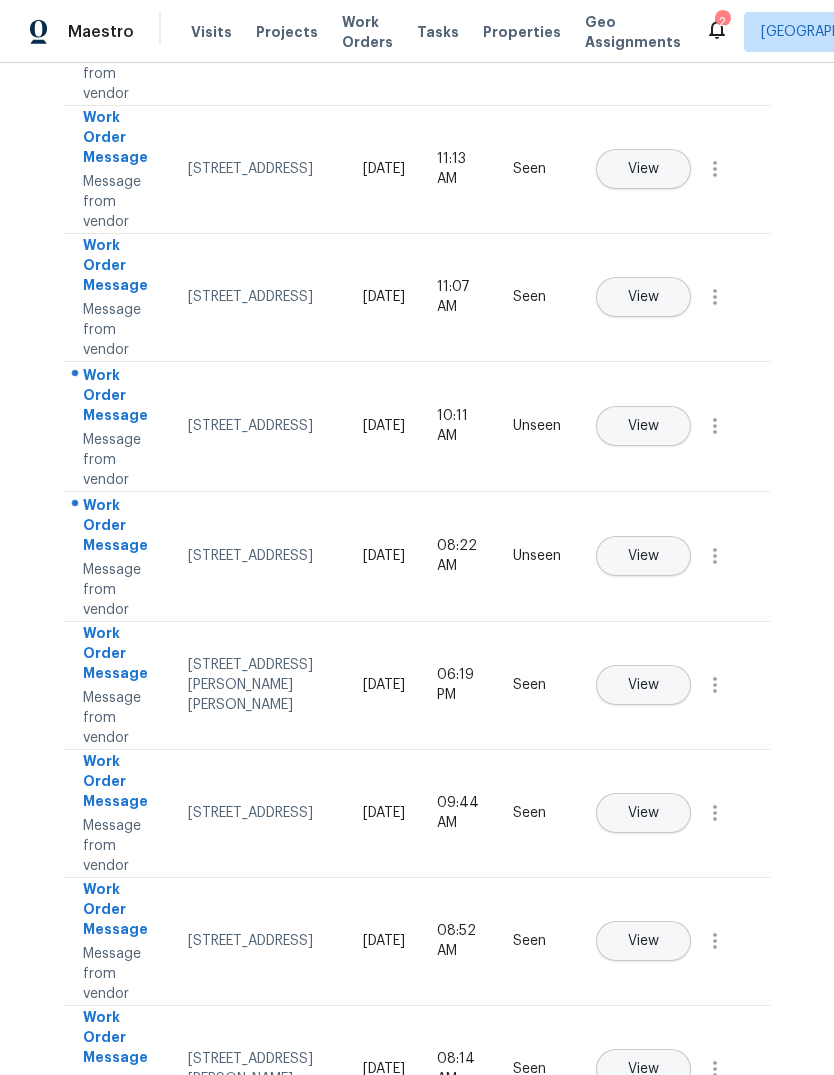 click on "View" at bounding box center [643, 556] 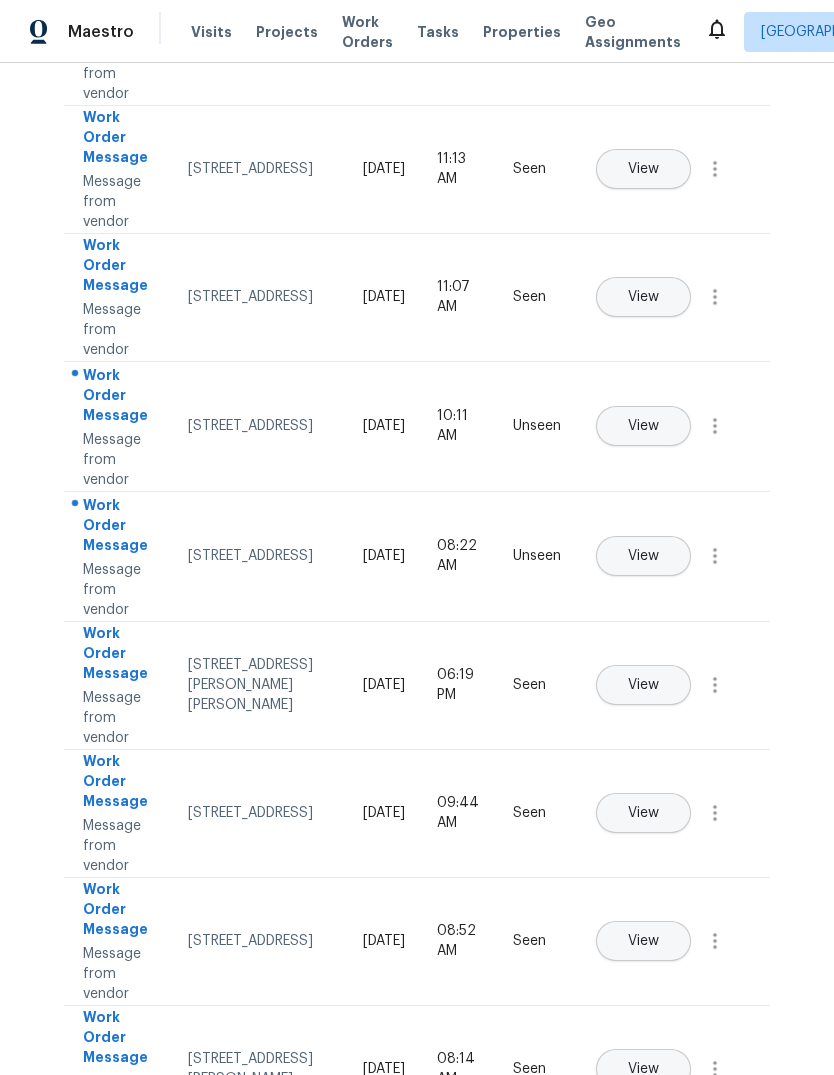 scroll, scrollTop: 0, scrollLeft: 0, axis: both 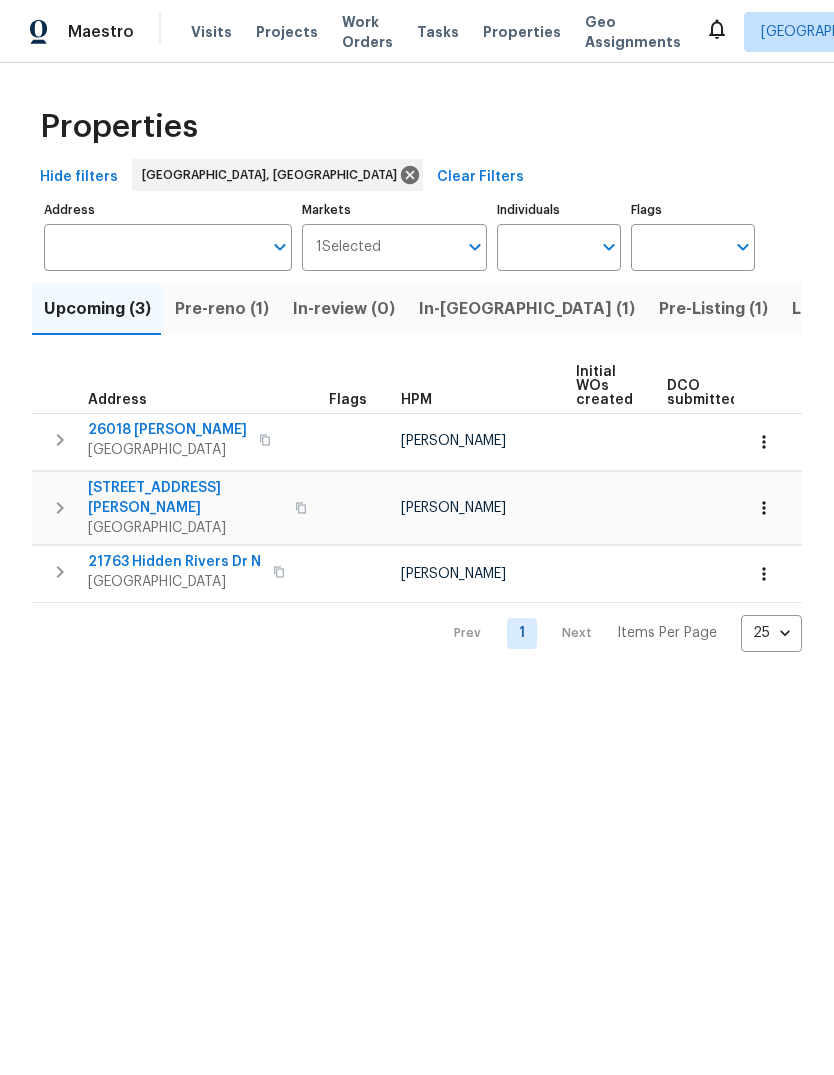 click on "In-reno (1)" at bounding box center [527, 309] 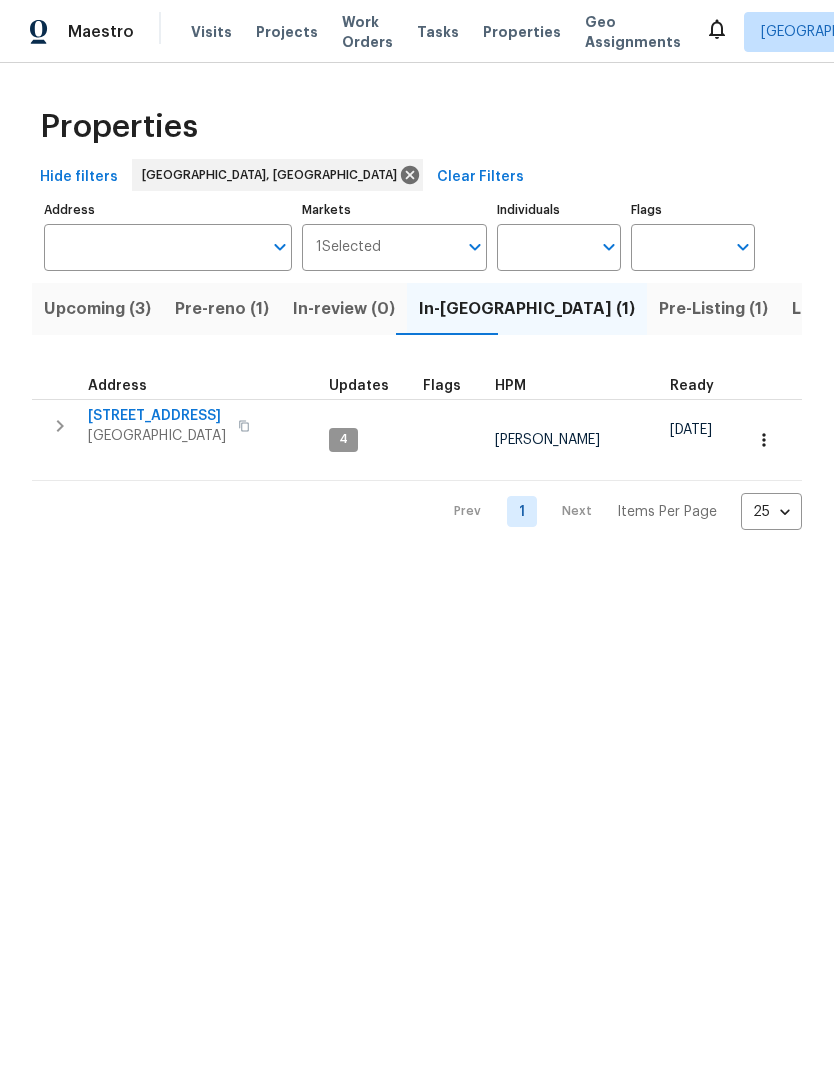 click on "Pre-Listing (1)" at bounding box center [713, 309] 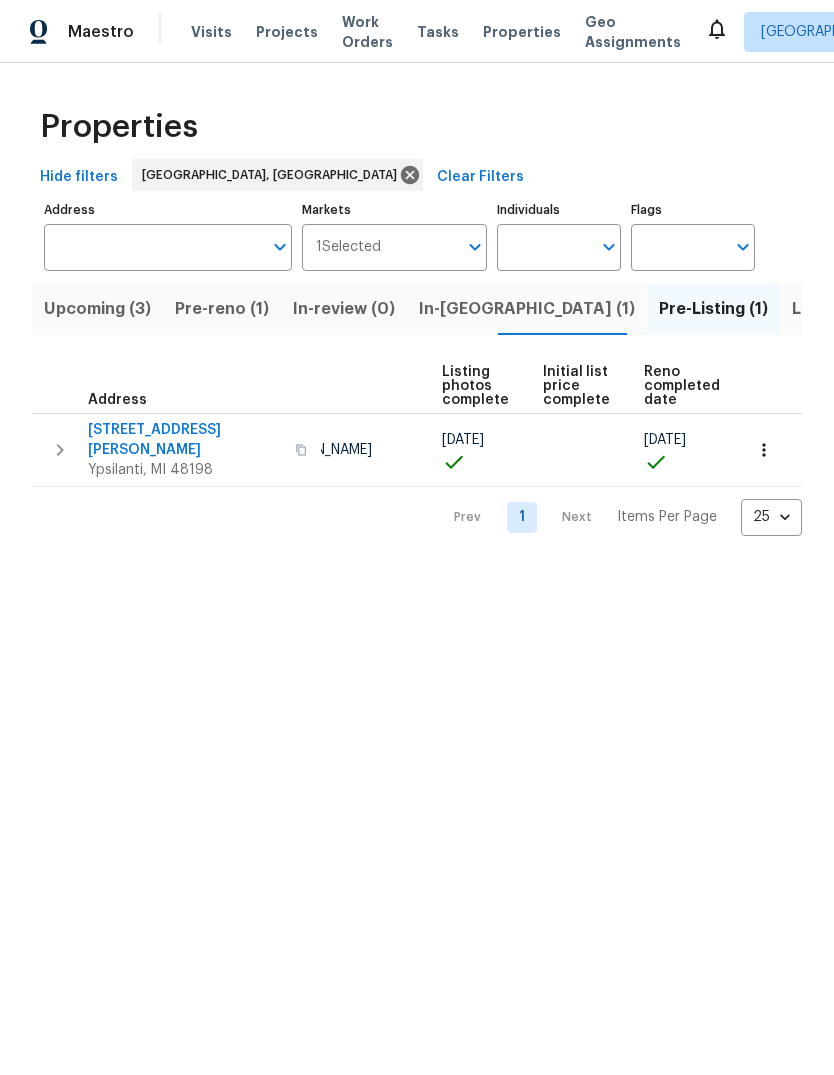 scroll, scrollTop: 0, scrollLeft: 133, axis: horizontal 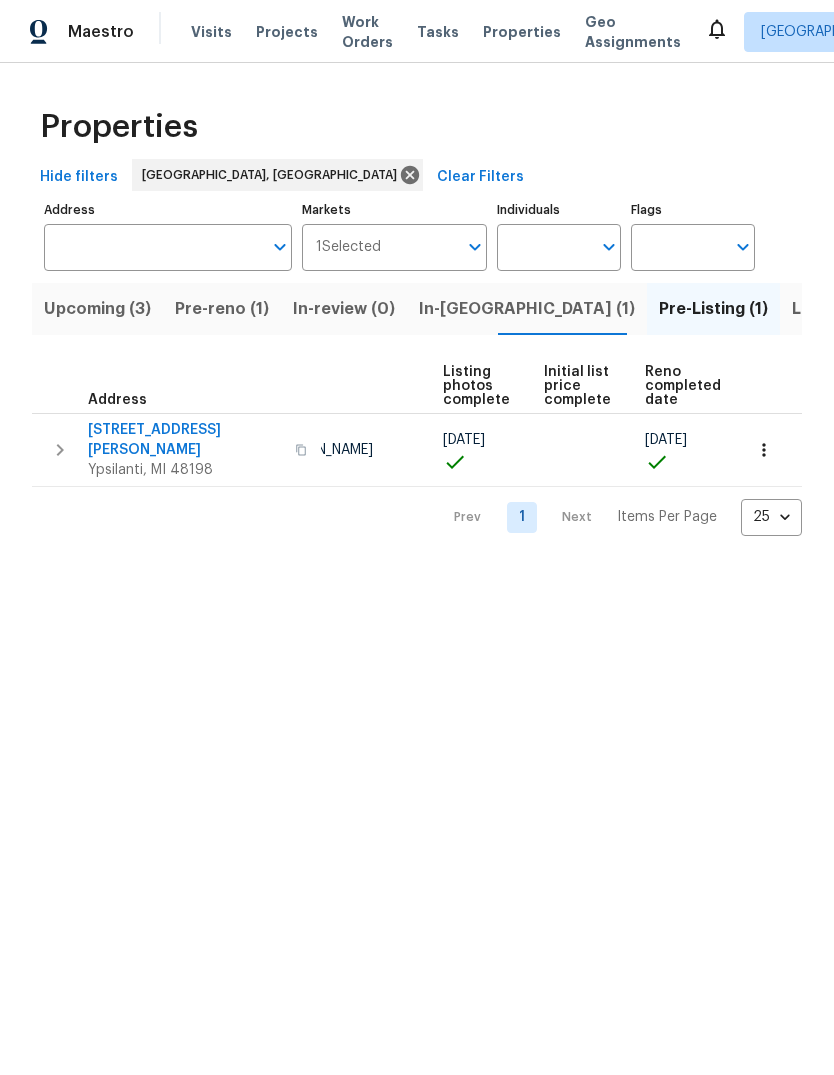 click on "Listed (22)" at bounding box center (834, 309) 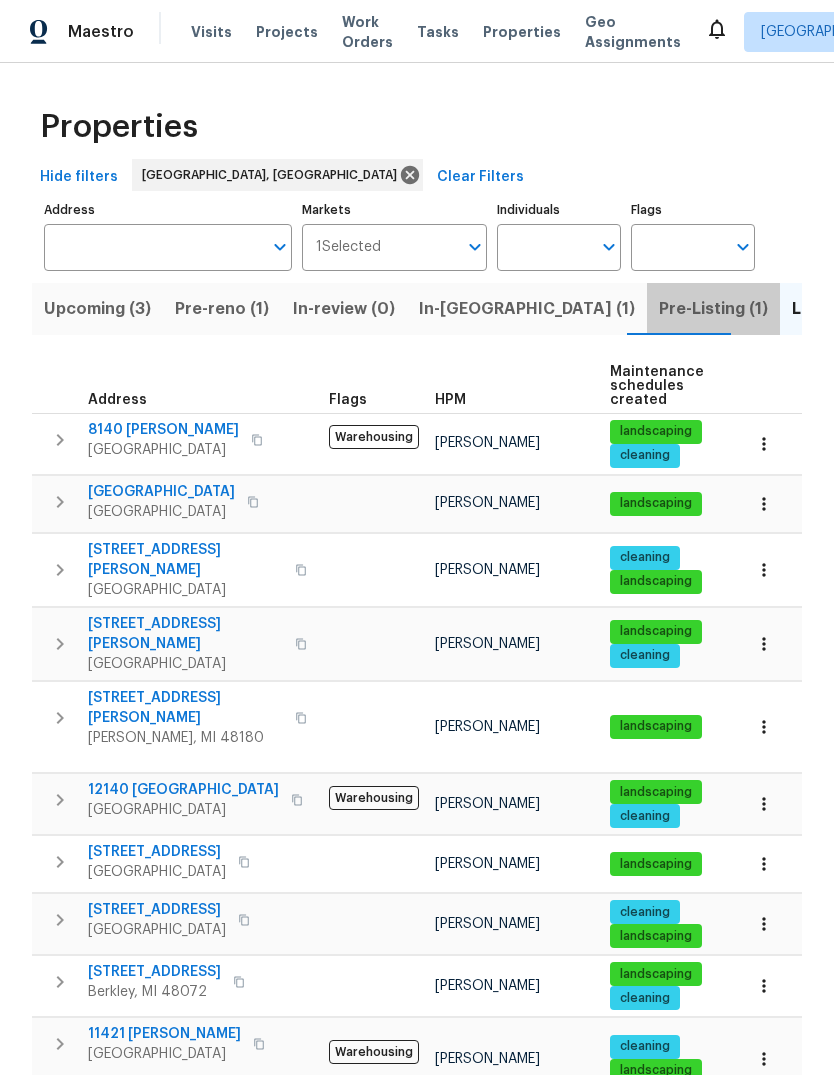 click on "Pre-Listing (1)" at bounding box center (713, 309) 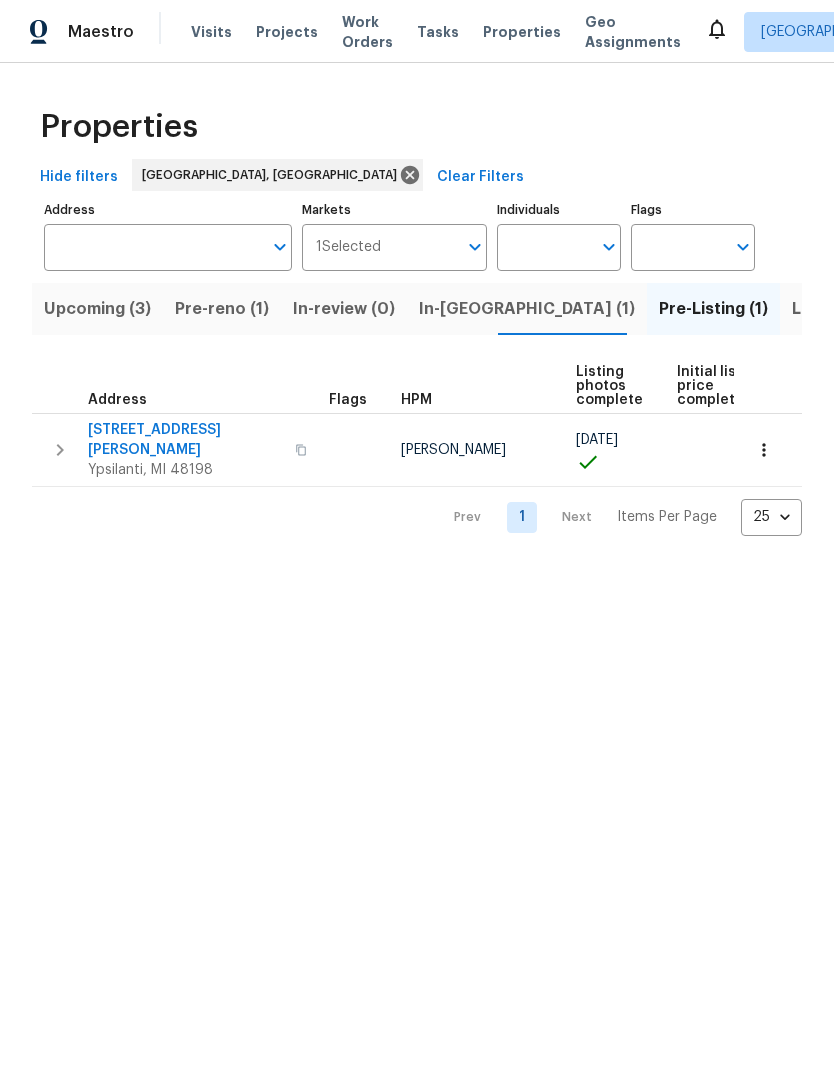 click on "Properties" at bounding box center (522, 32) 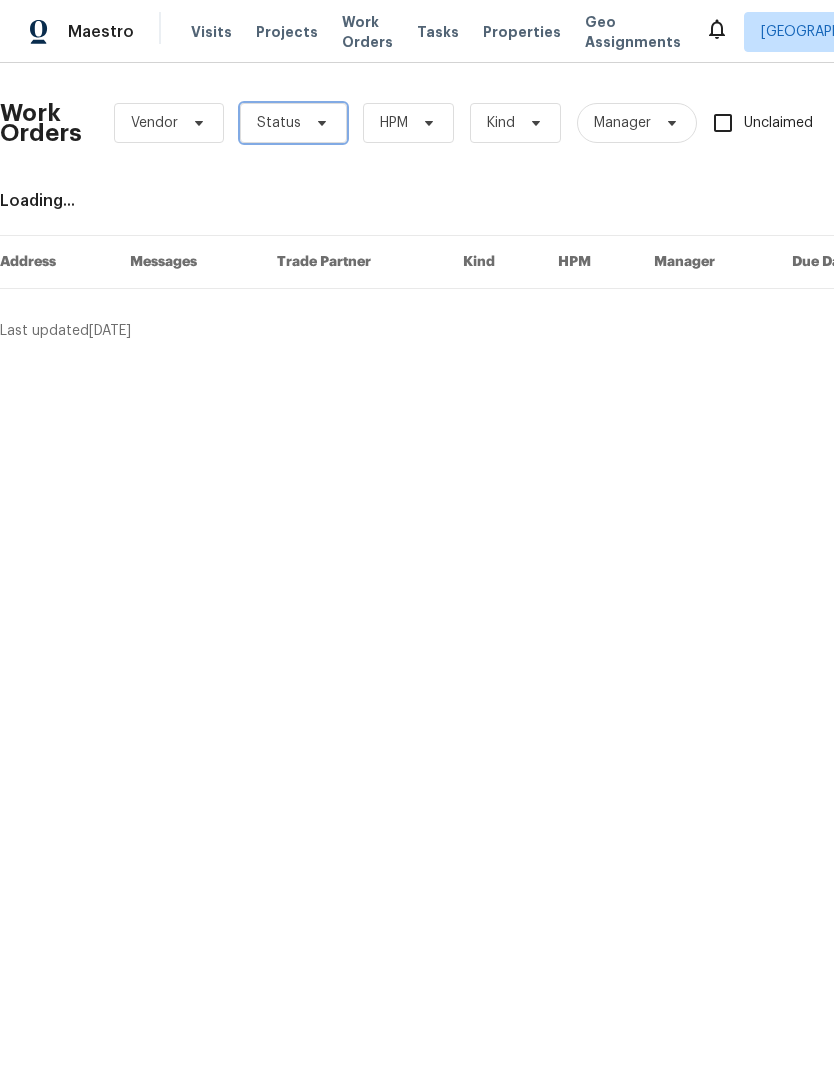 click on "Status" at bounding box center [293, 123] 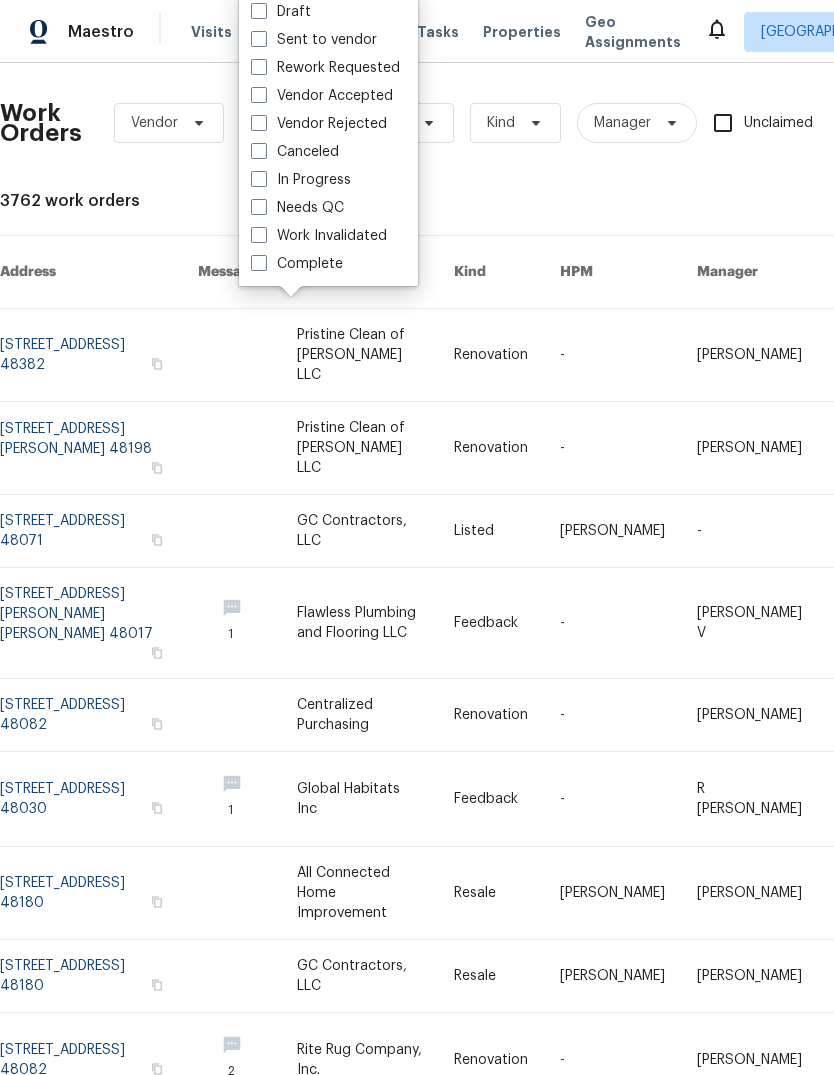 click on "Needs QC" at bounding box center [328, 208] 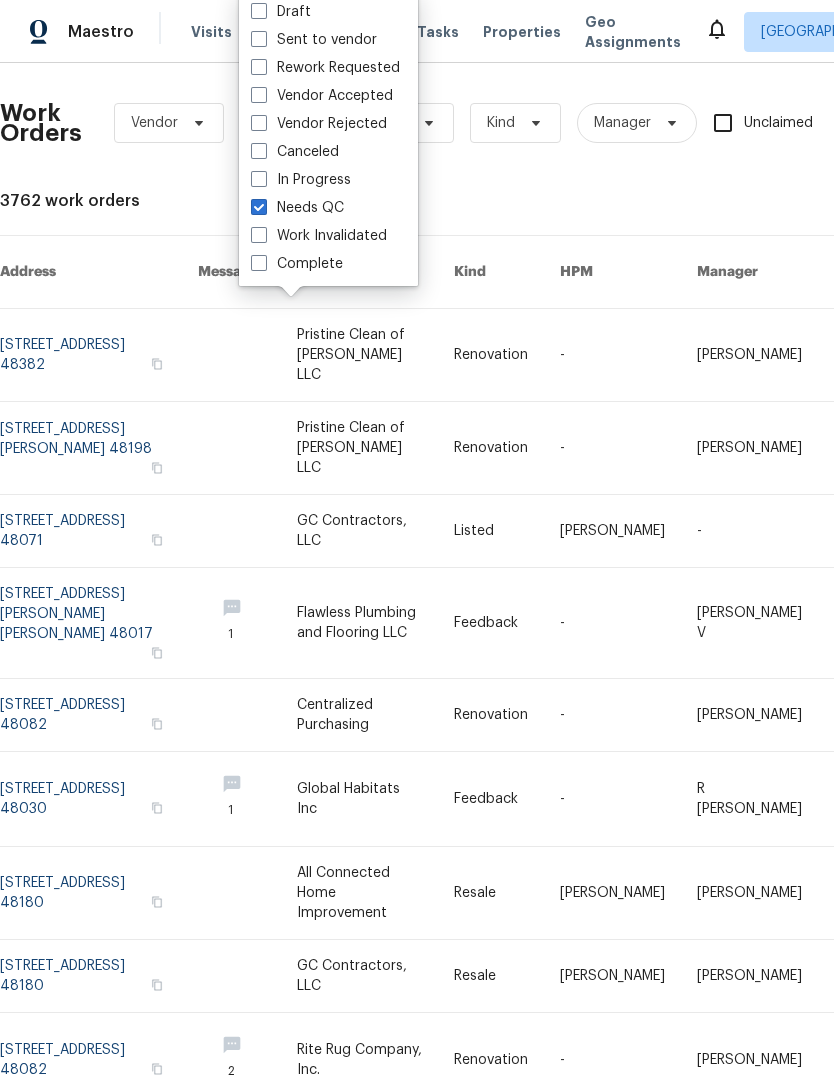 checkbox on "true" 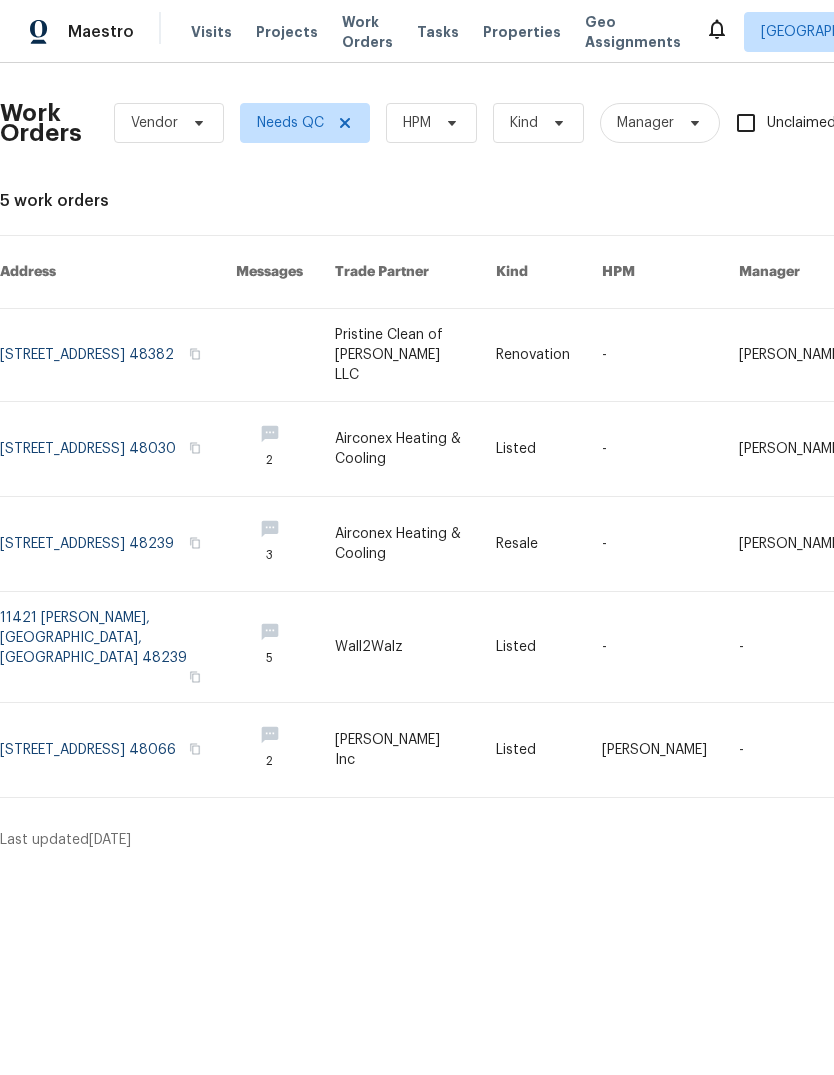 scroll, scrollTop: 0, scrollLeft: 0, axis: both 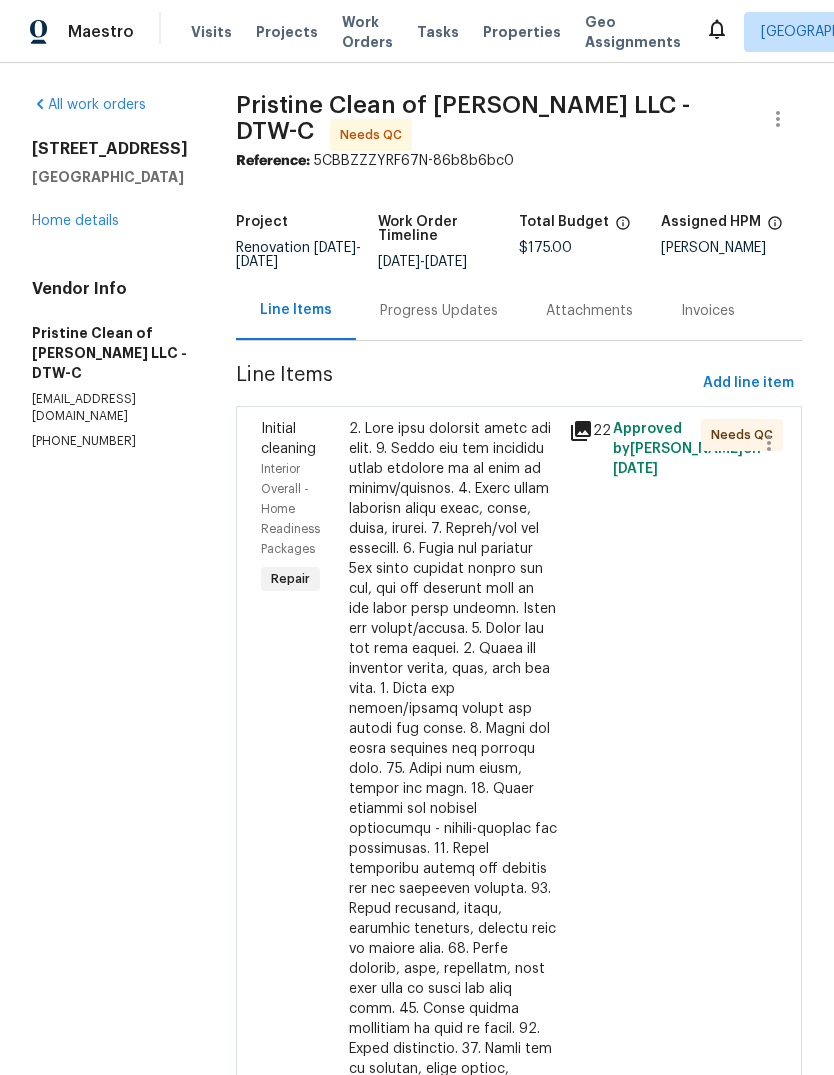 click at bounding box center (453, 899) 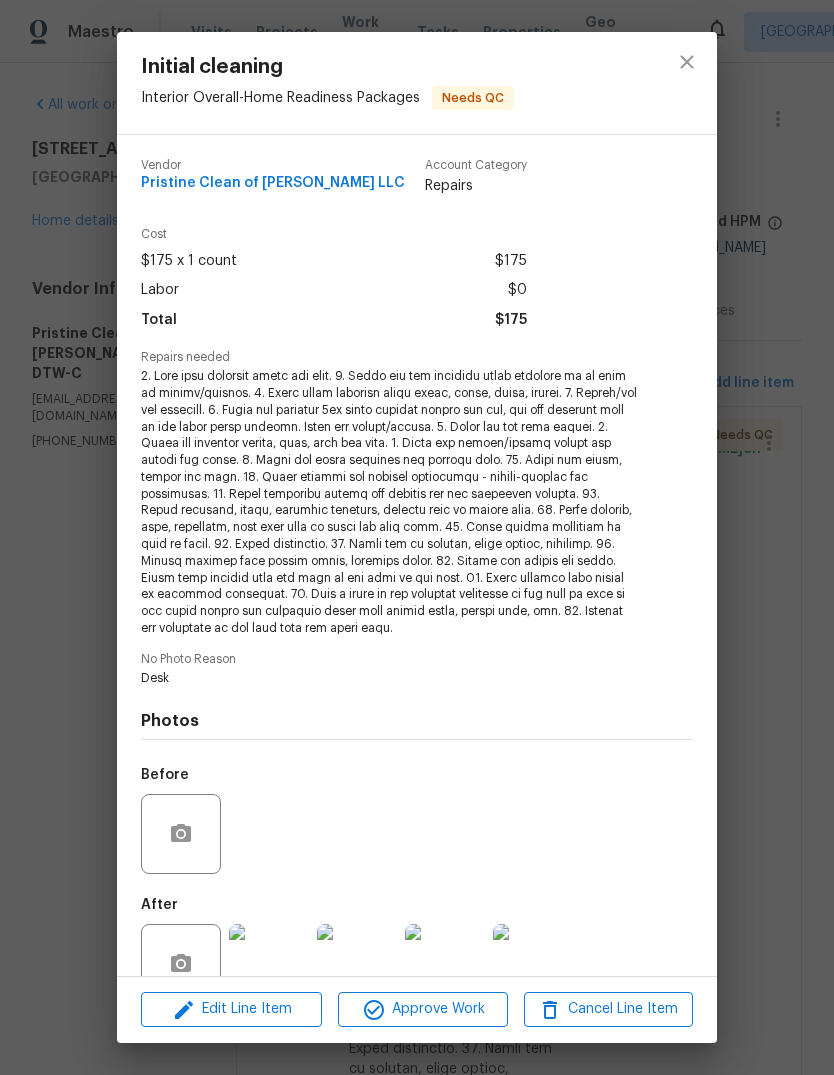 click on "Edit Line Item  Approve Work  Cancel Line Item" at bounding box center (417, 1009) 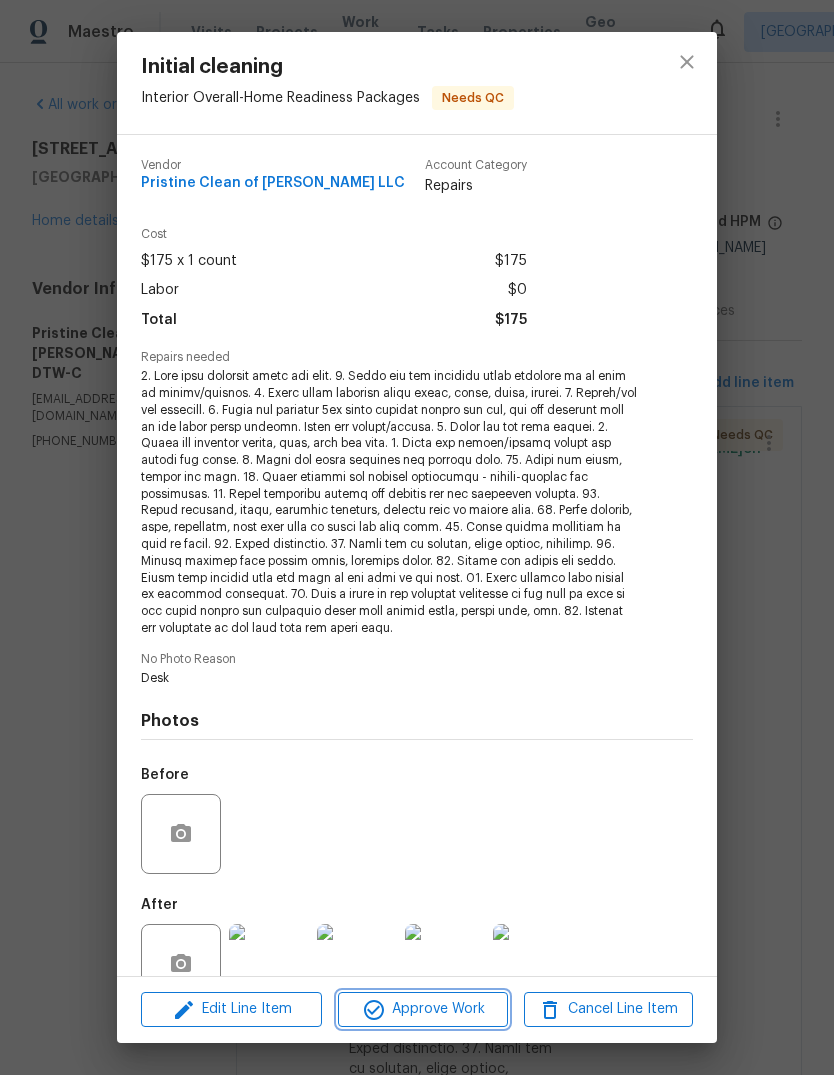click on "Approve Work" at bounding box center (422, 1009) 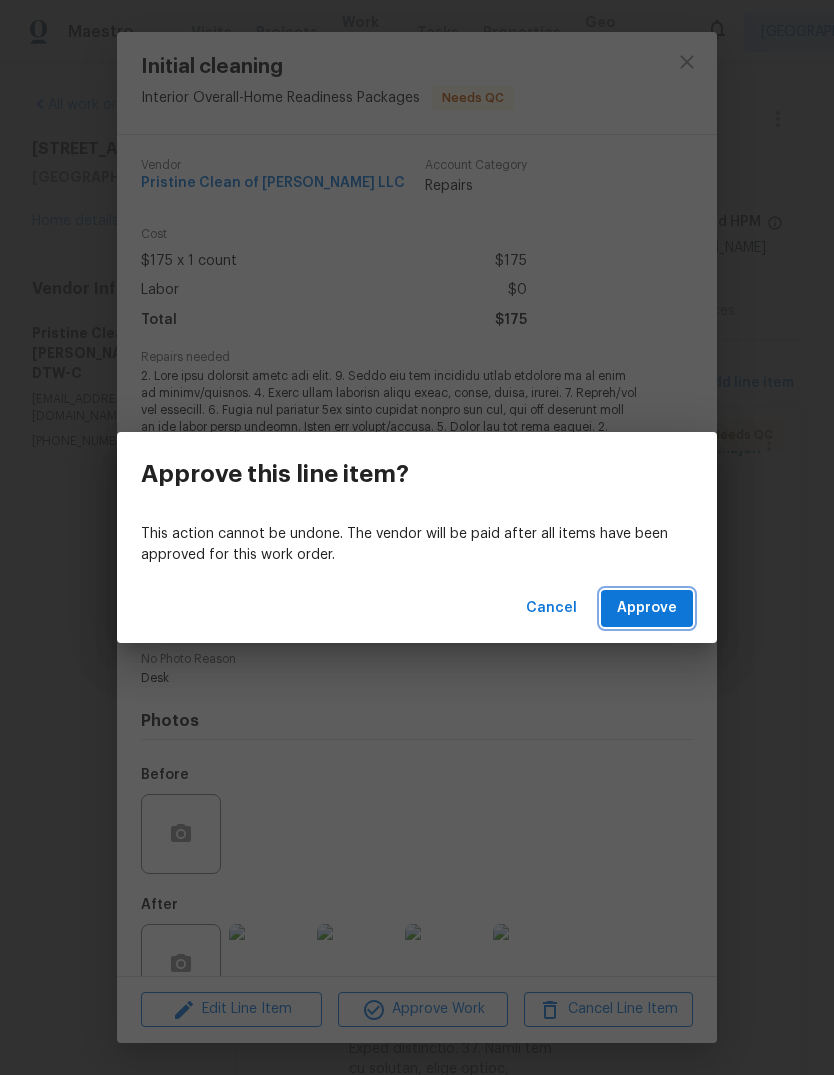 click on "Approve" at bounding box center [647, 608] 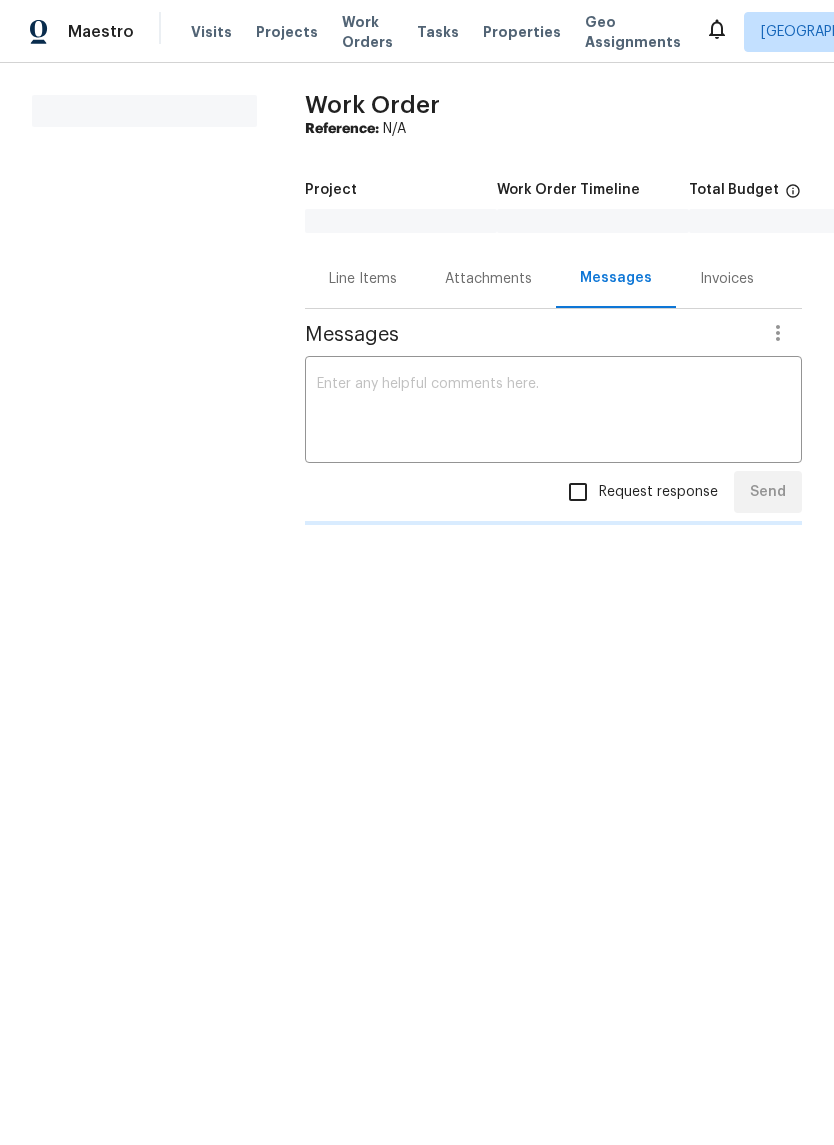 scroll, scrollTop: 0, scrollLeft: 0, axis: both 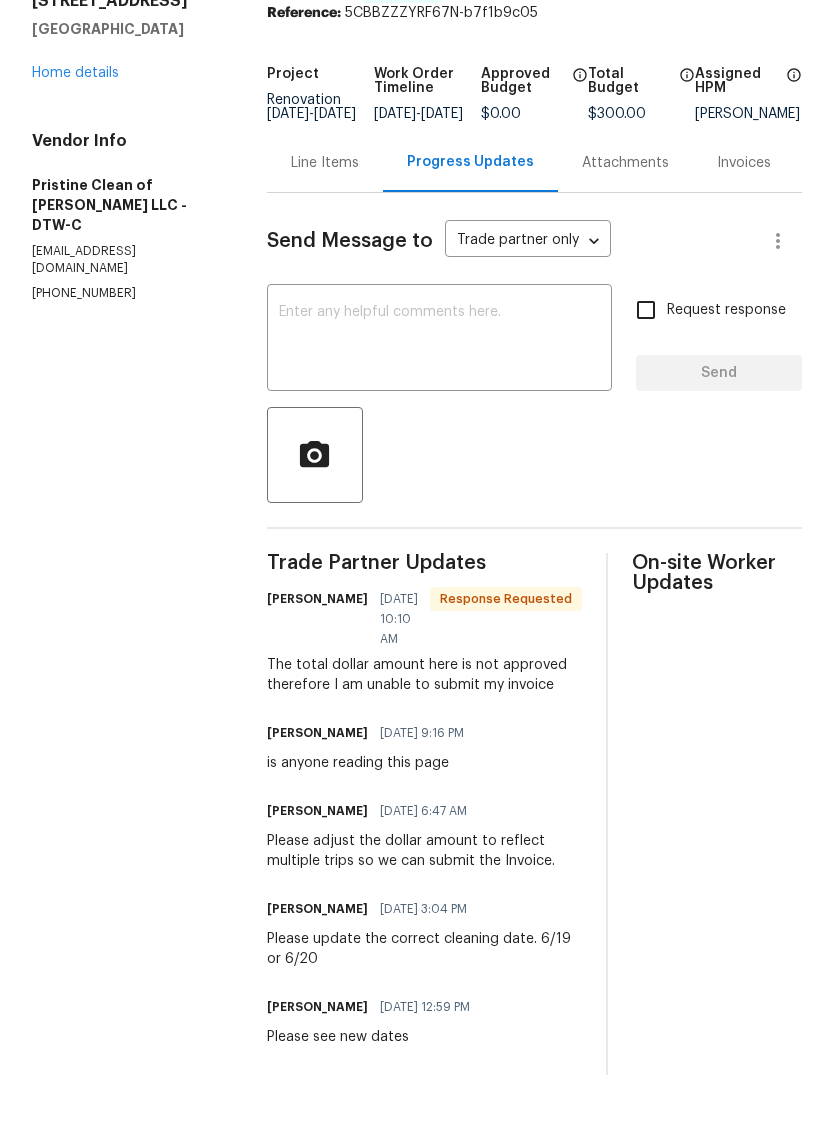 click on "Line Items" at bounding box center [325, 233] 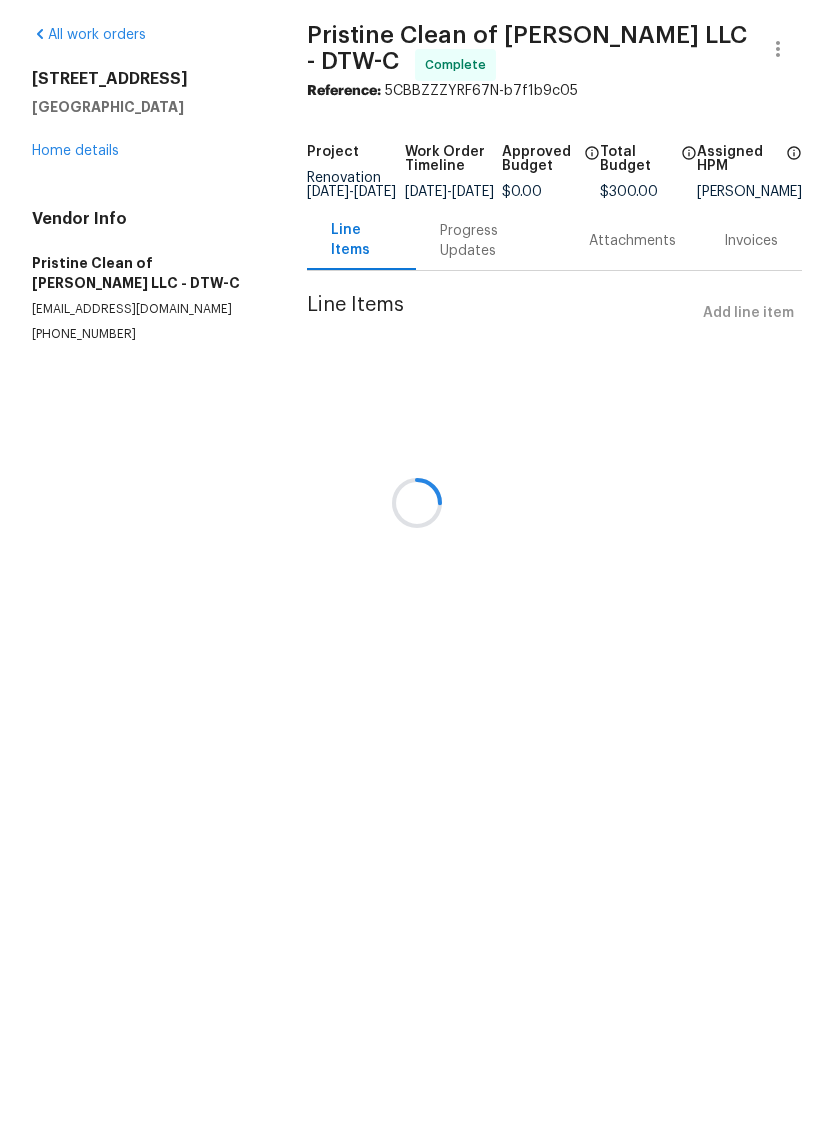 scroll, scrollTop: 0, scrollLeft: 0, axis: both 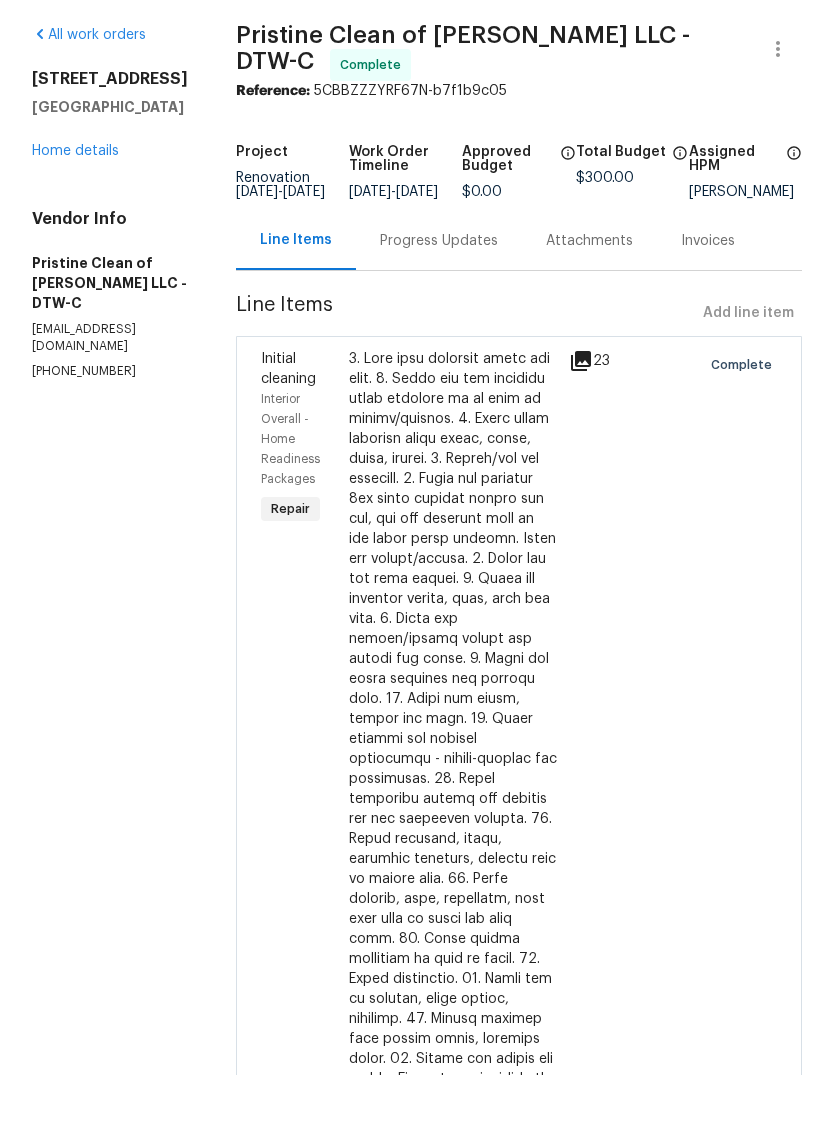 click on "Progress Updates" at bounding box center (439, 310) 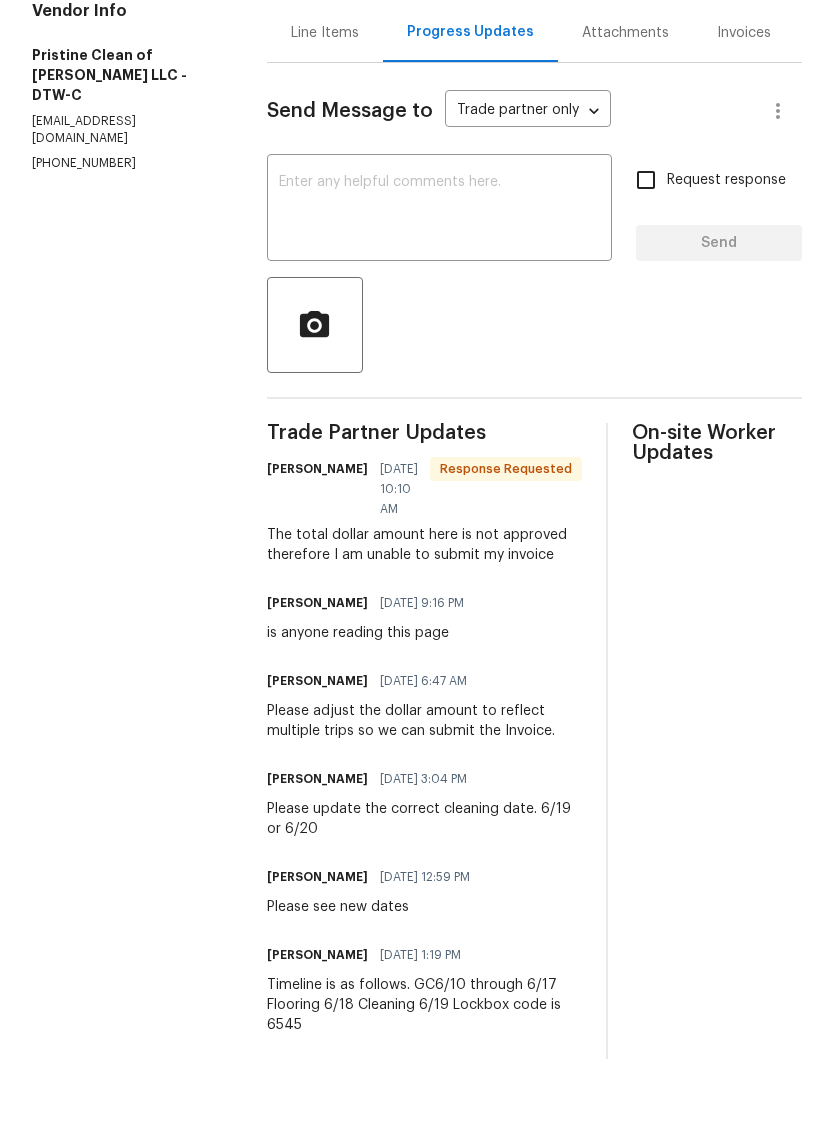 scroll, scrollTop: 206, scrollLeft: 0, axis: vertical 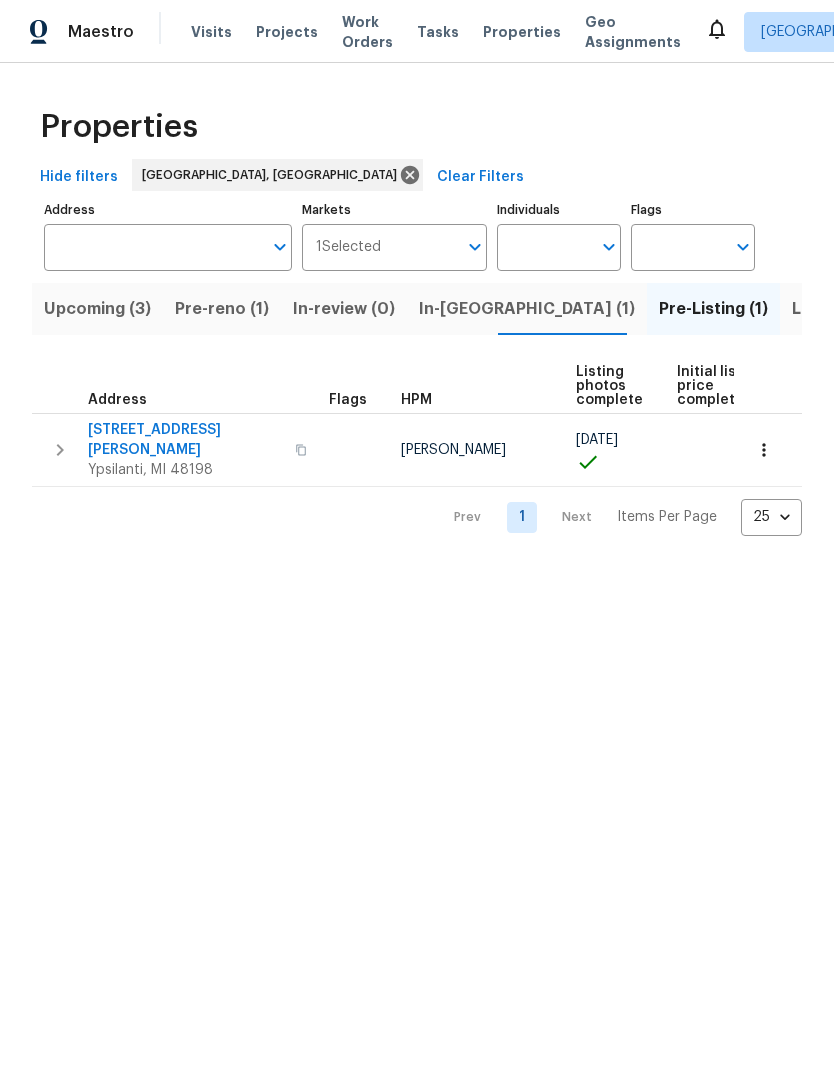 click on "Work Orders" at bounding box center [367, 32] 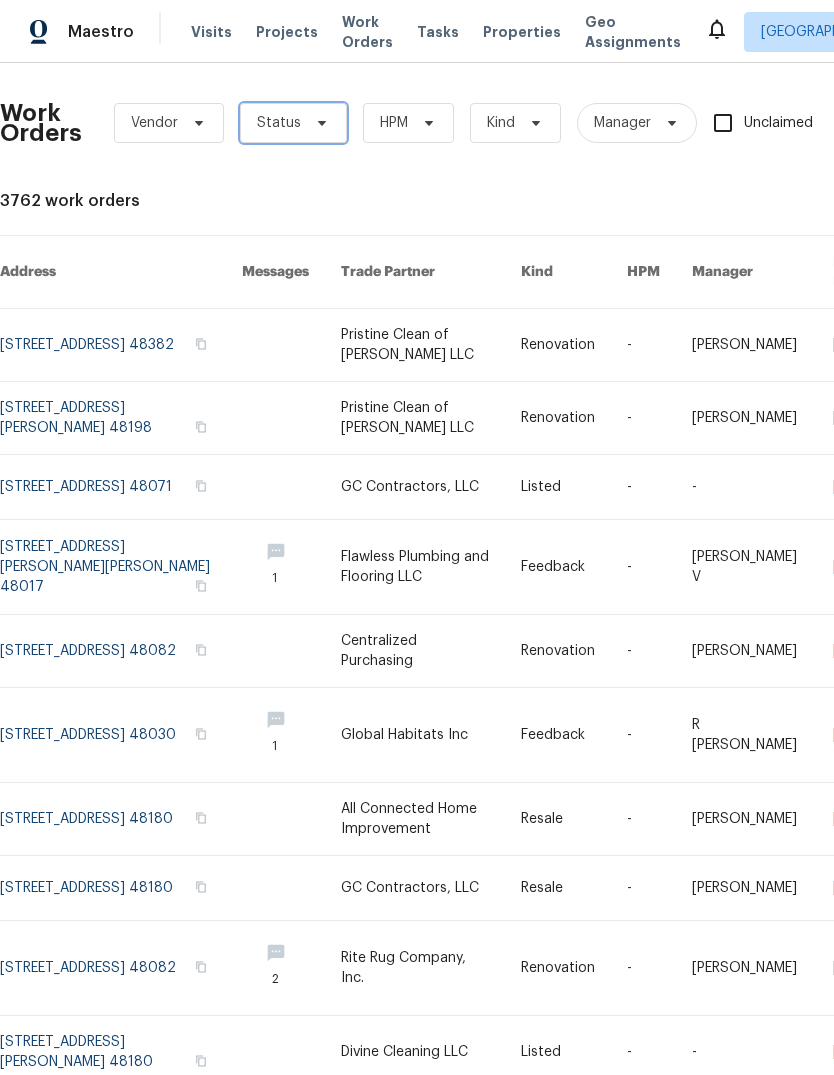click on "Status" at bounding box center [293, 123] 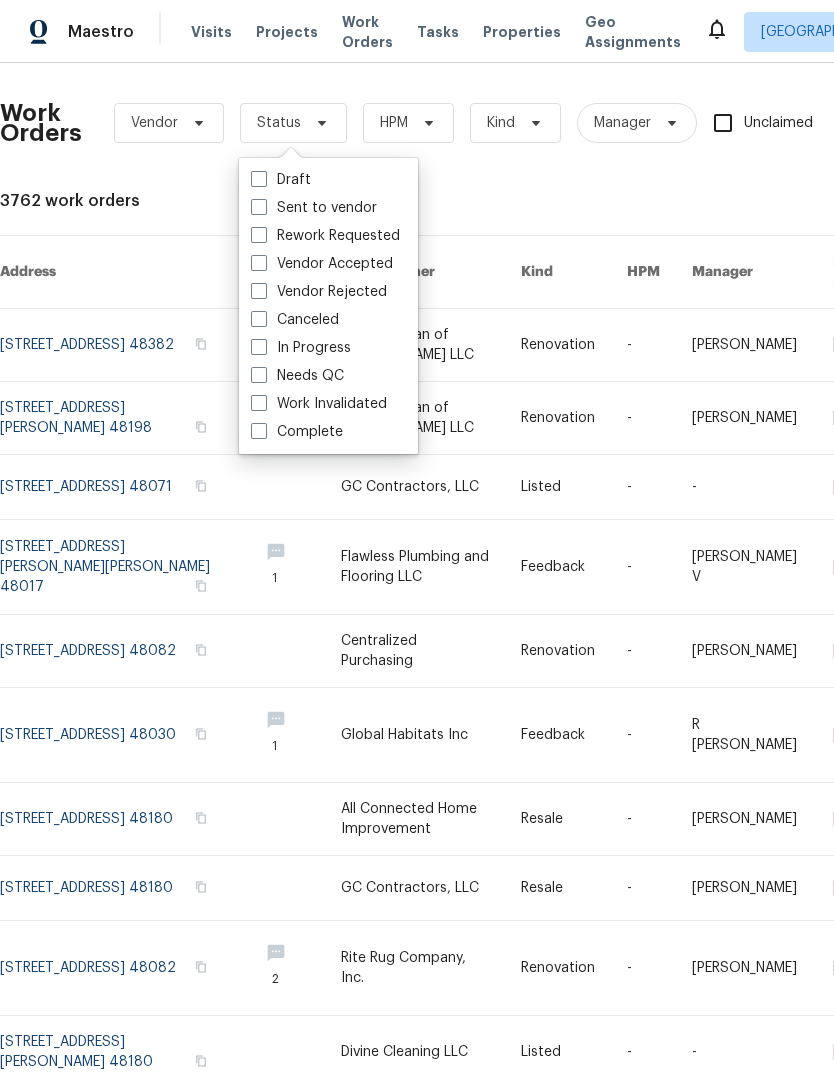 click on "Needs QC" at bounding box center [297, 376] 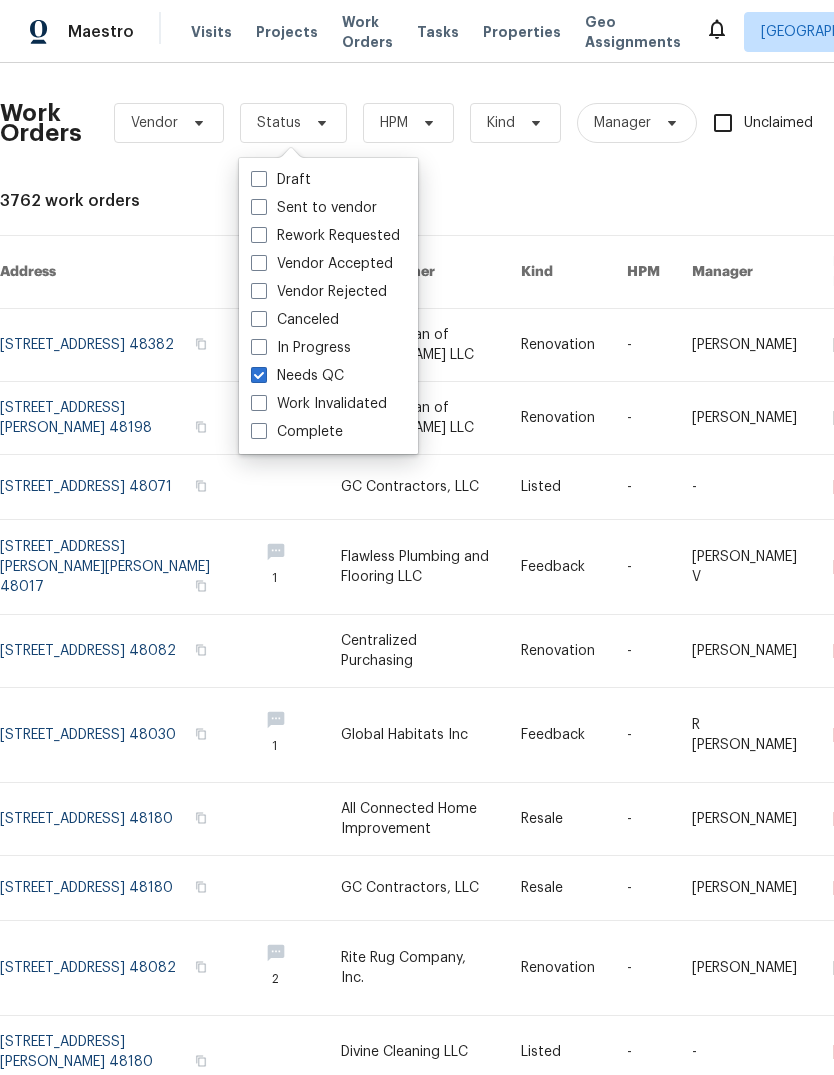 checkbox on "true" 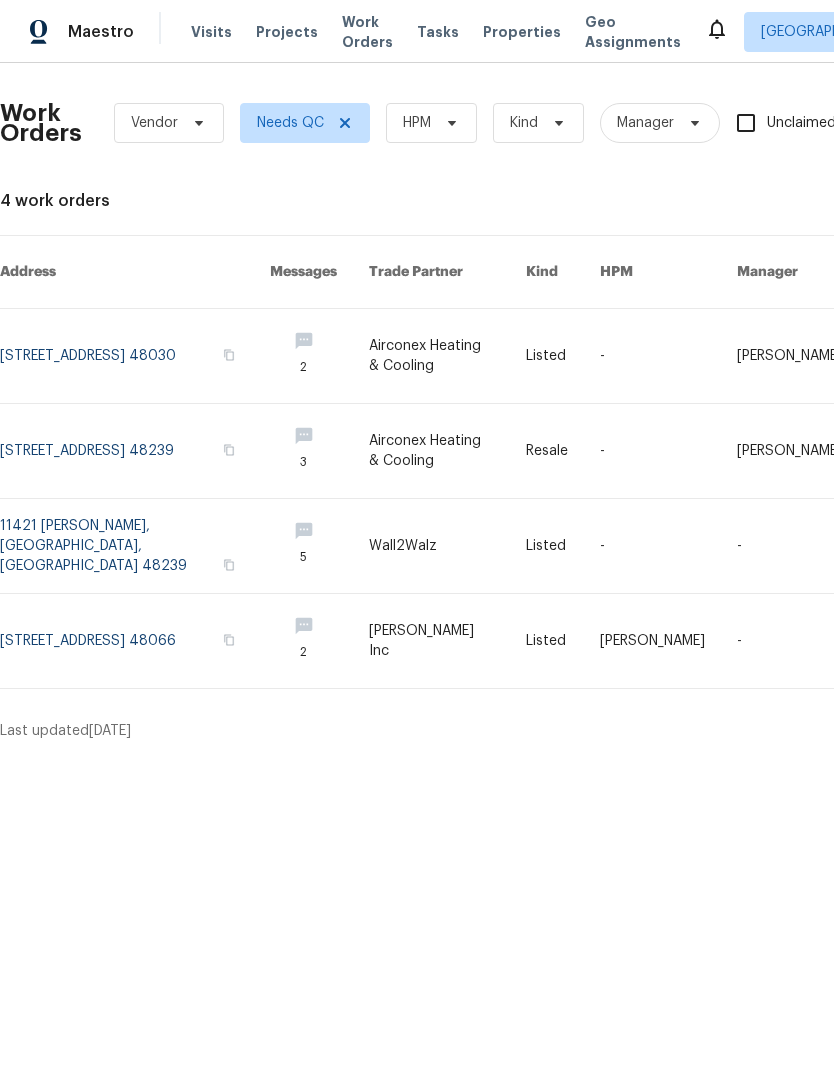 scroll, scrollTop: 0, scrollLeft: 0, axis: both 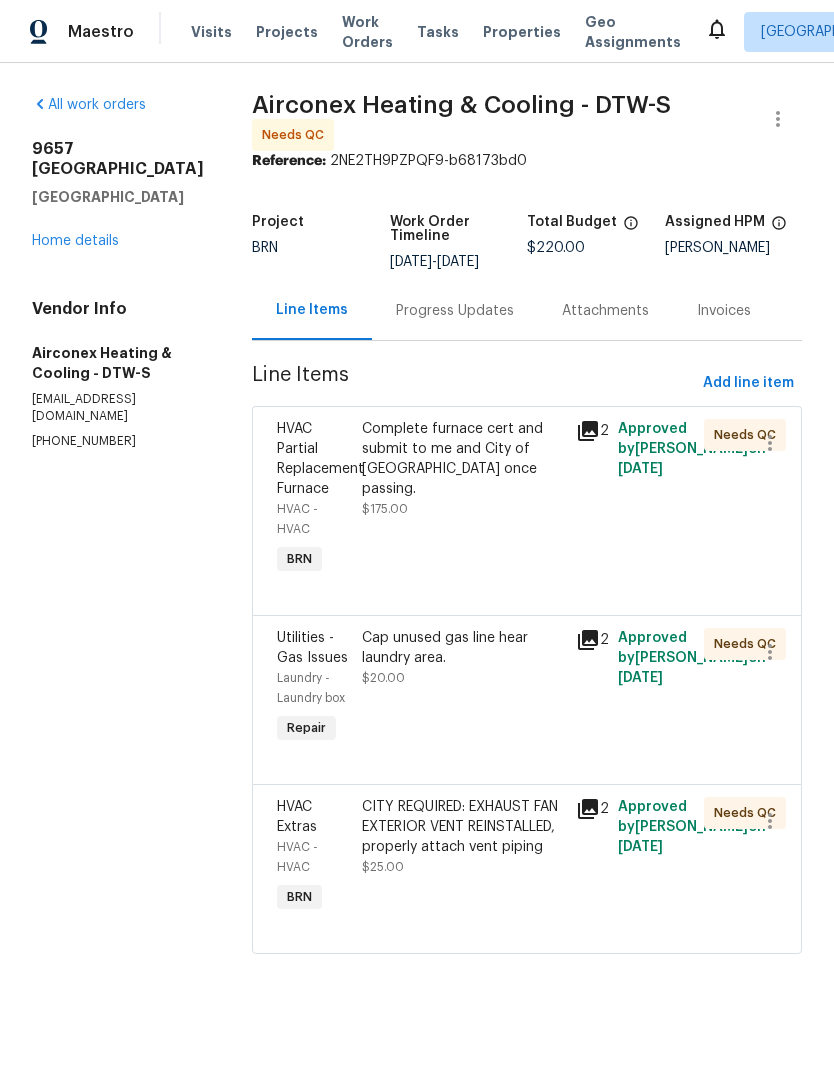 click on "Complete furnace cert and submit to me and City of Reford once passing." at bounding box center (462, 459) 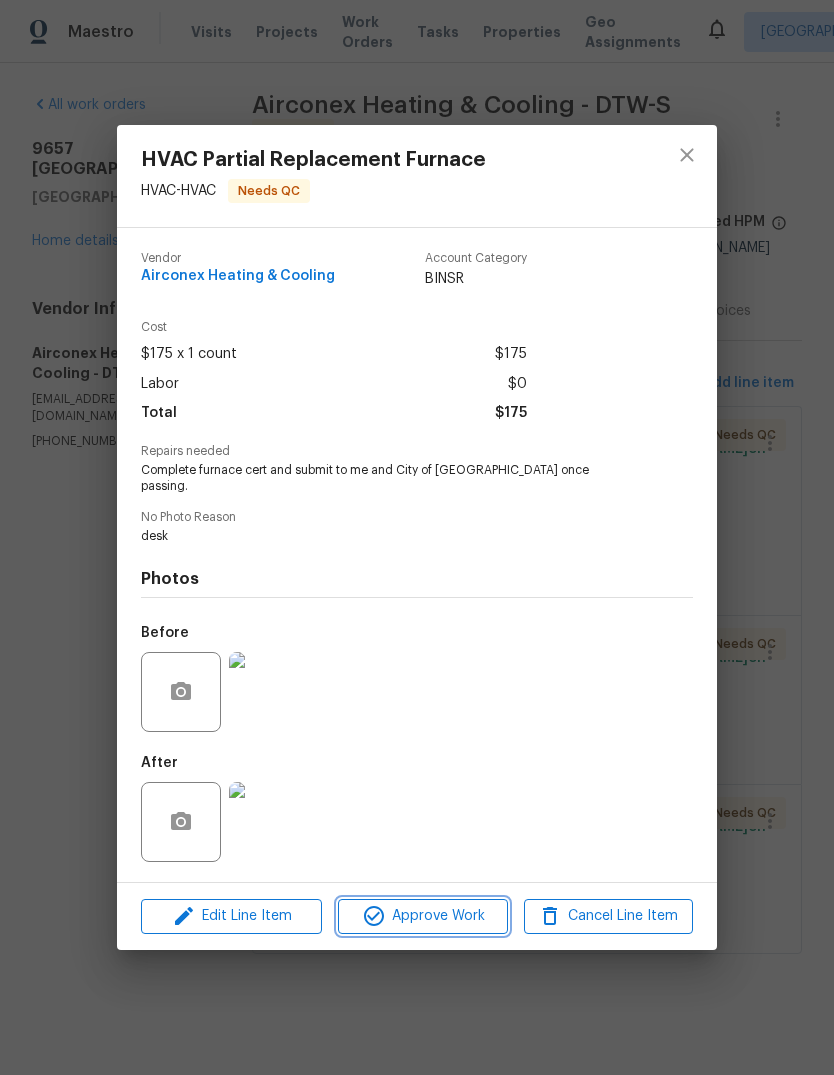 click on "Approve Work" at bounding box center (422, 916) 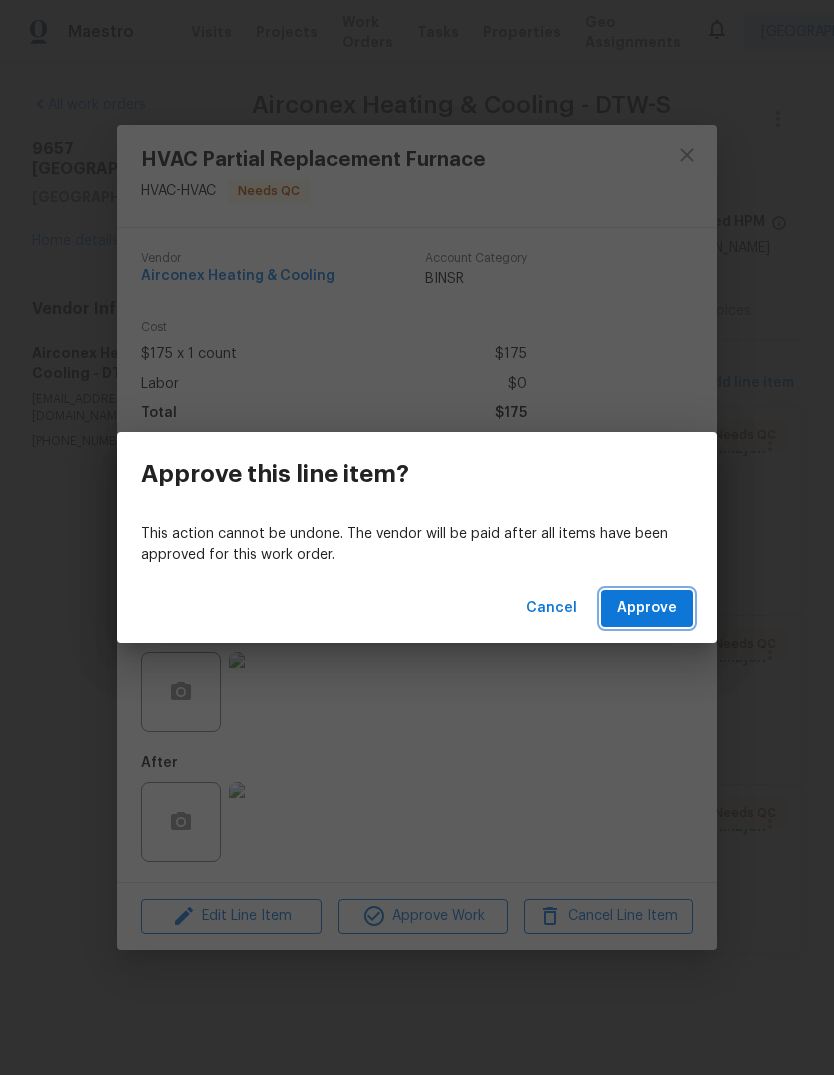 click on "Approve" at bounding box center [647, 608] 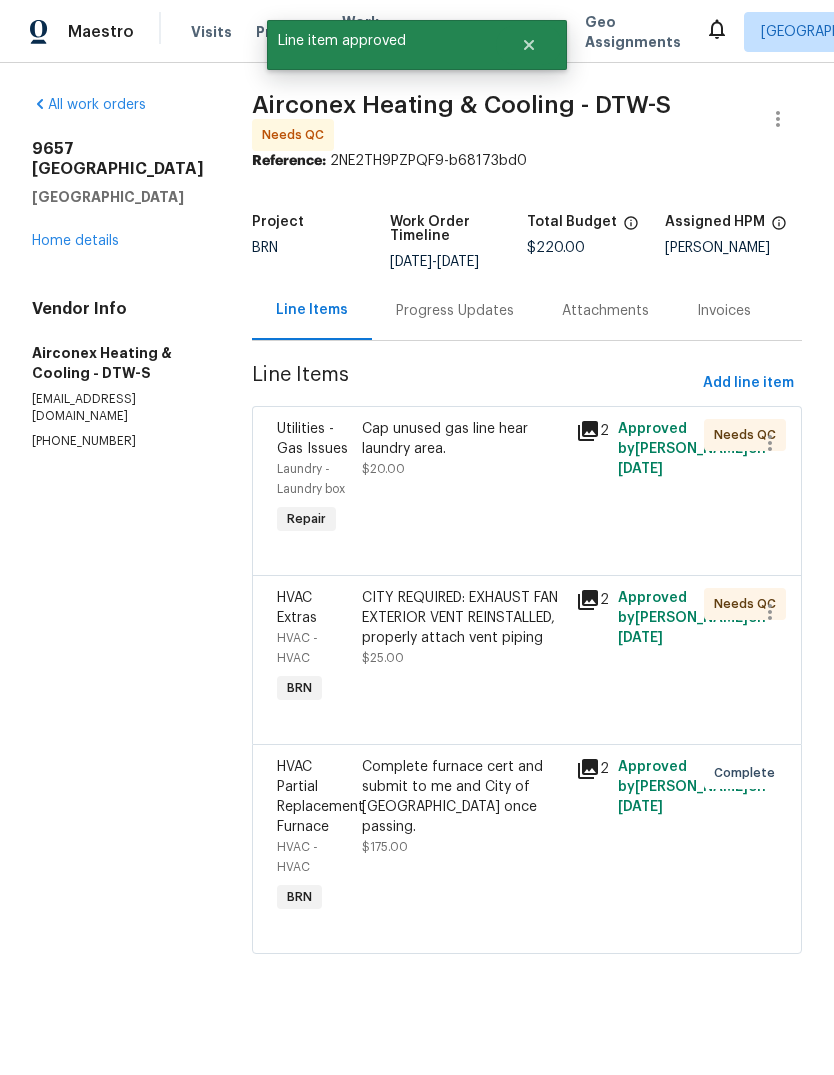 click on "Cap unused gas line hear laundry area. $20.00" at bounding box center (462, 449) 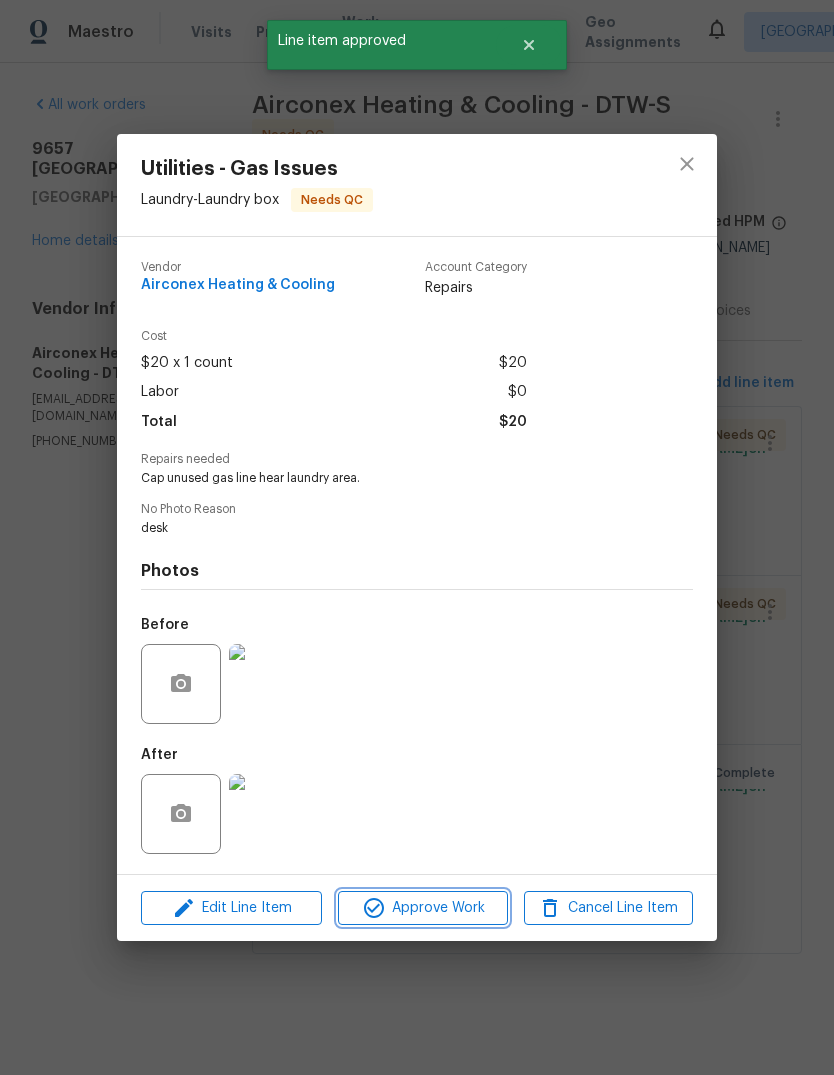 click on "Approve Work" at bounding box center [422, 908] 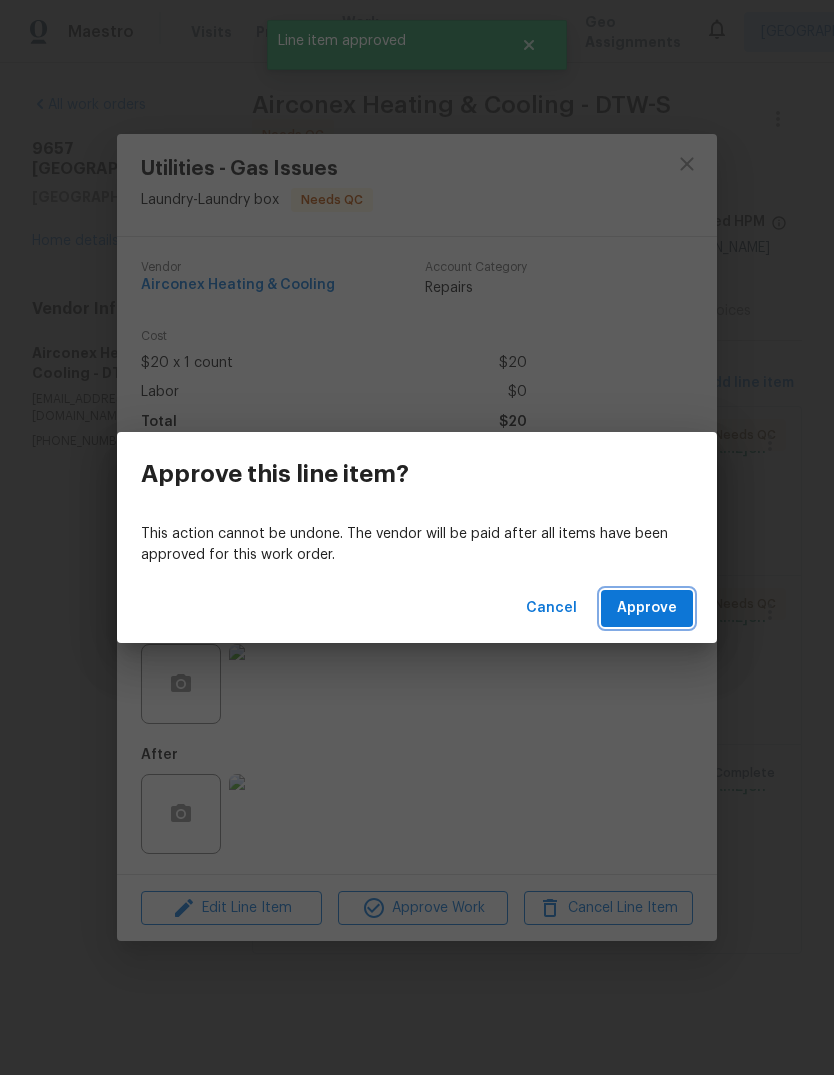 click on "Approve" at bounding box center [647, 608] 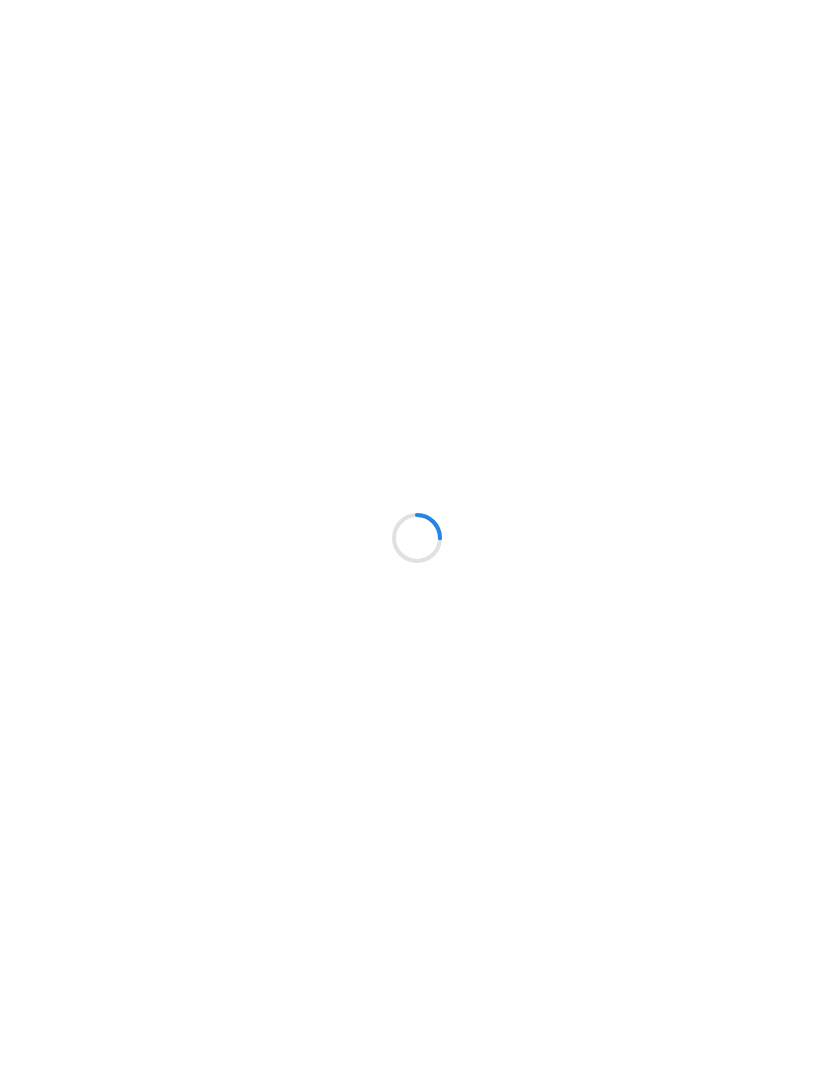 scroll, scrollTop: 0, scrollLeft: 0, axis: both 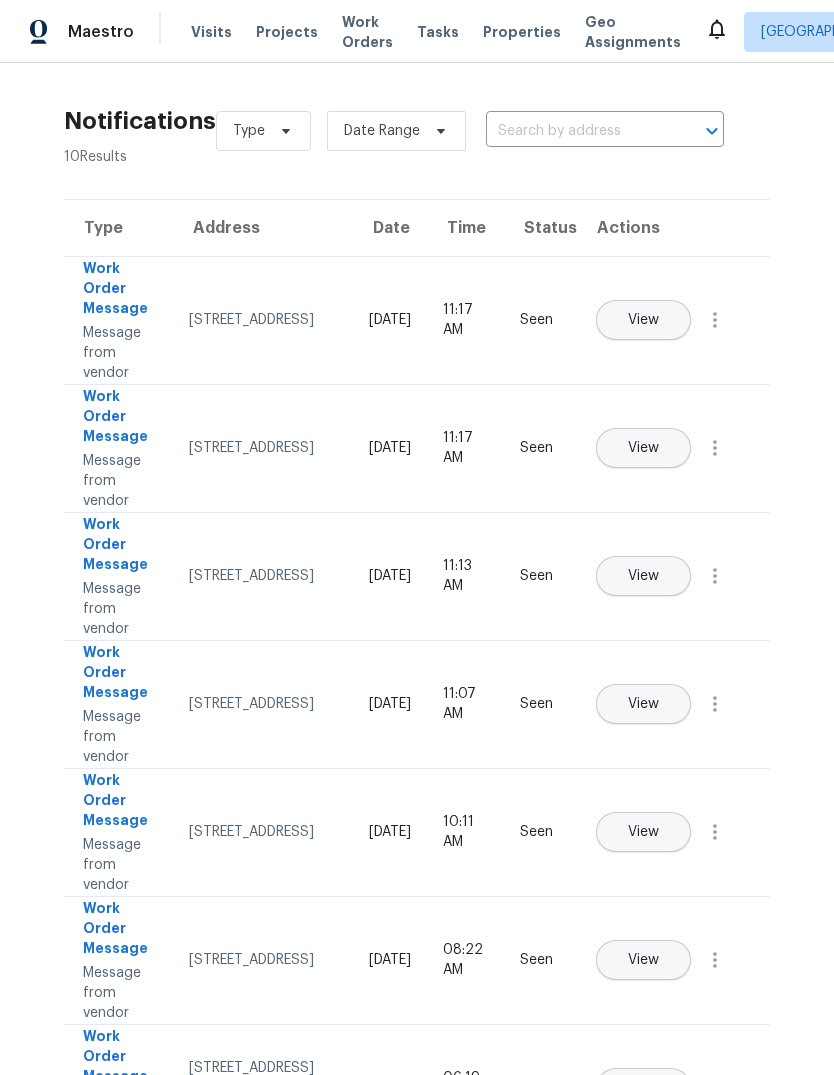 click on "Work Orders" at bounding box center [367, 32] 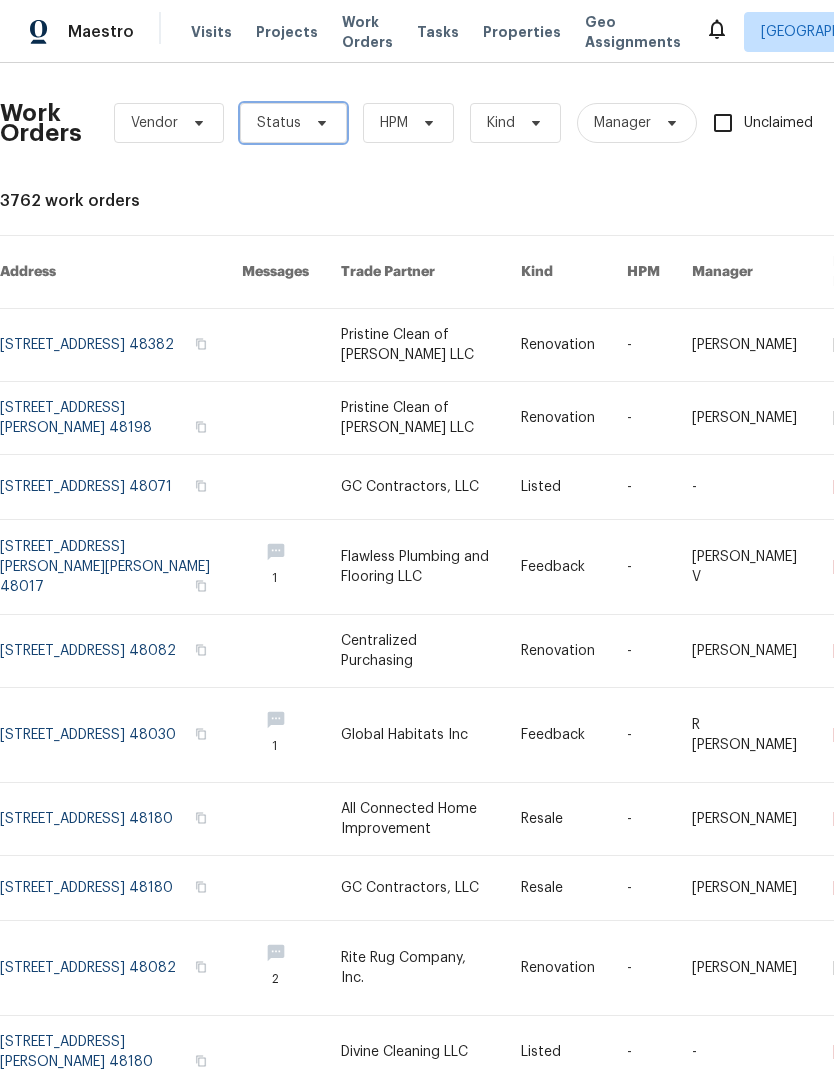 click on "Status" at bounding box center (293, 123) 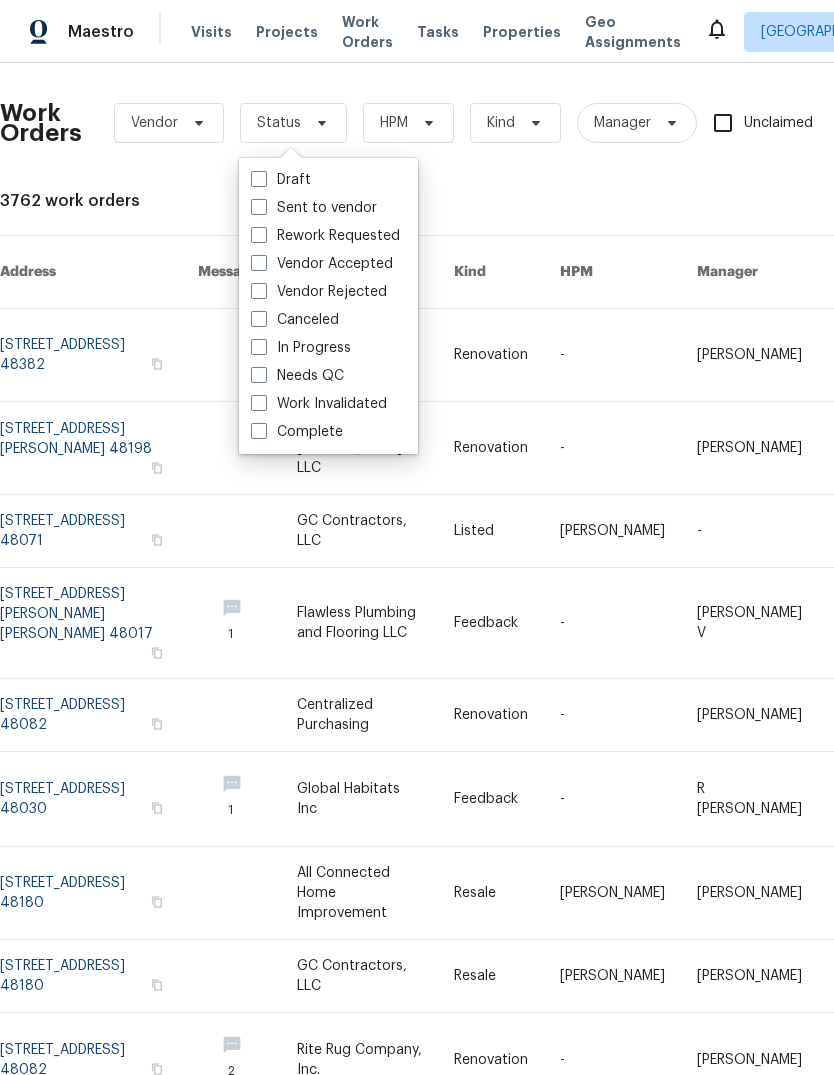 click on "Needs QC" at bounding box center (297, 376) 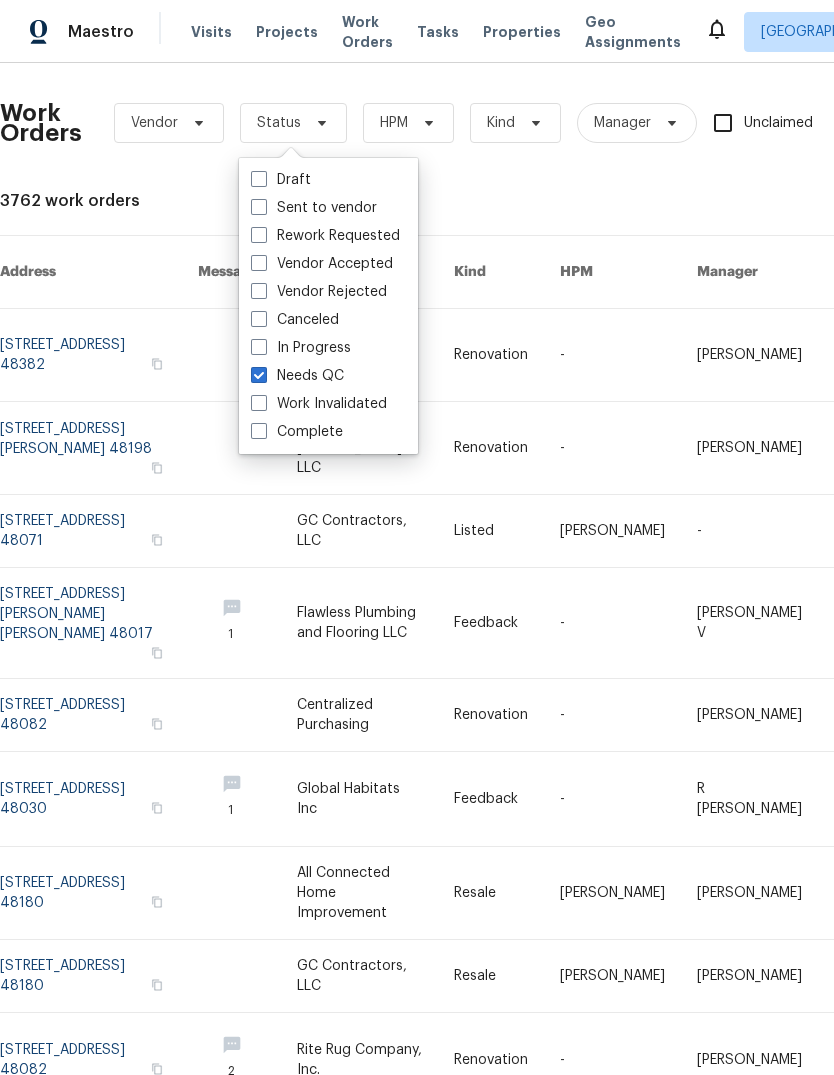 checkbox on "true" 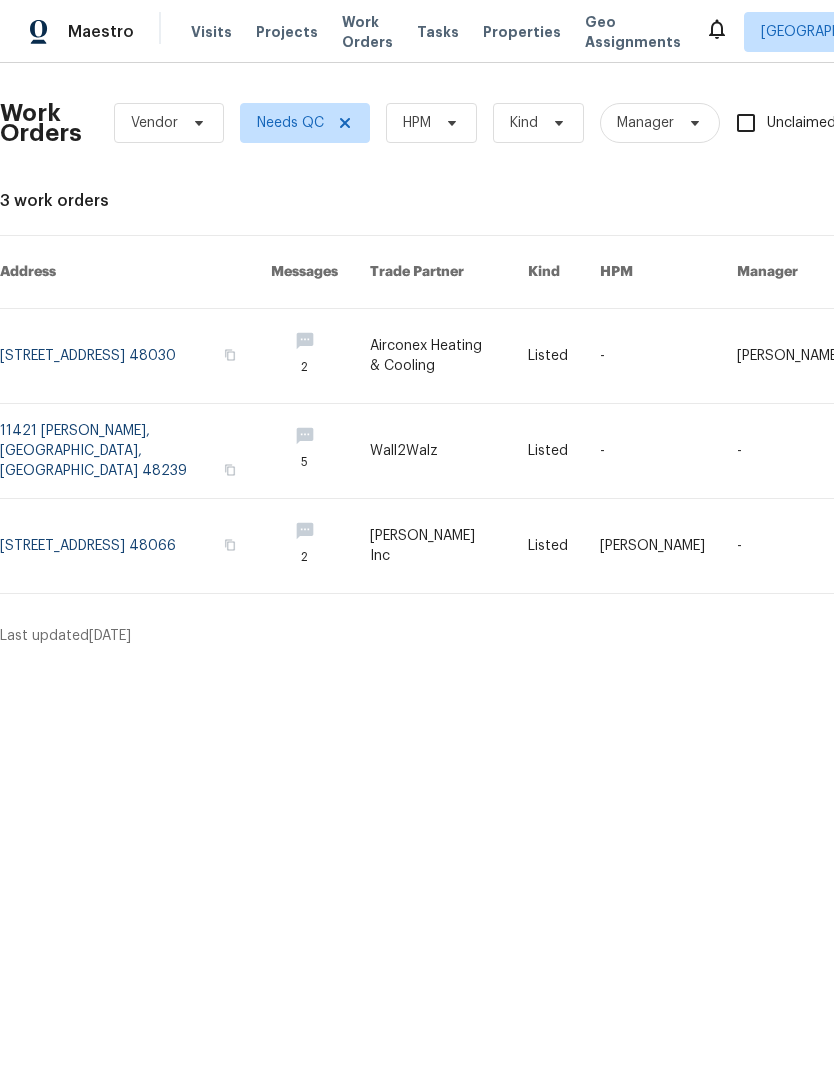 scroll, scrollTop: 0, scrollLeft: 0, axis: both 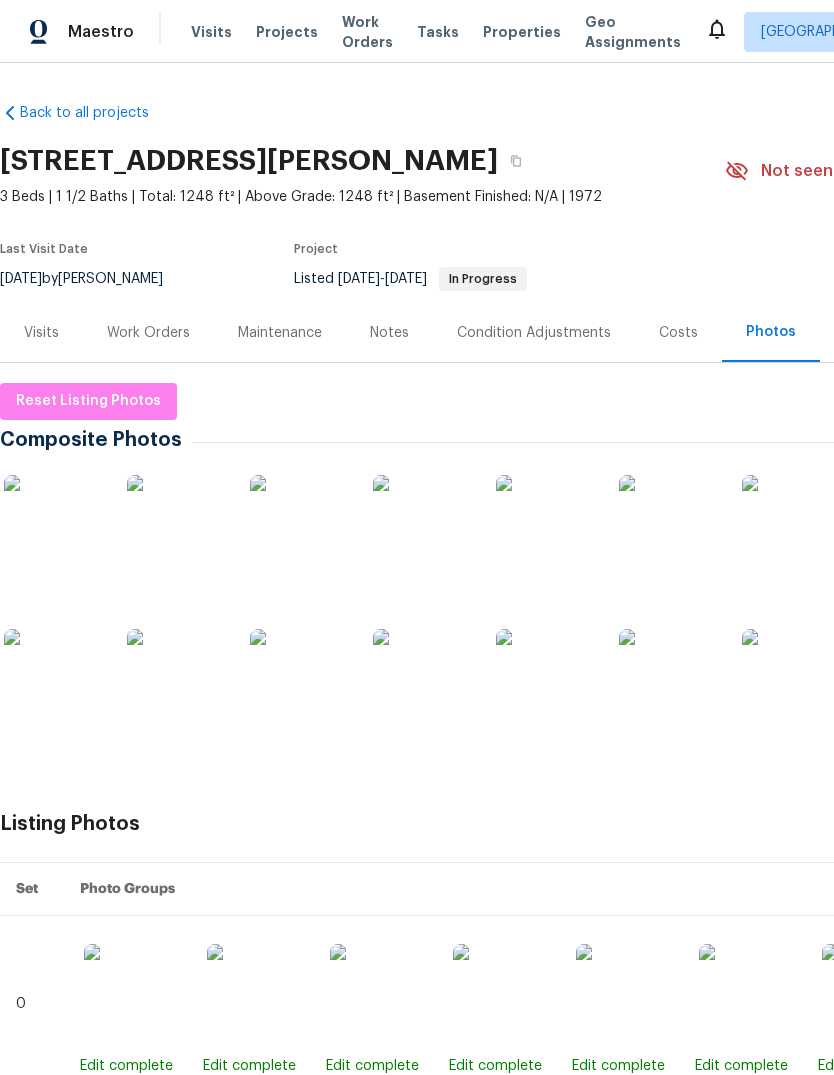 click on "Work Orders" at bounding box center [367, 32] 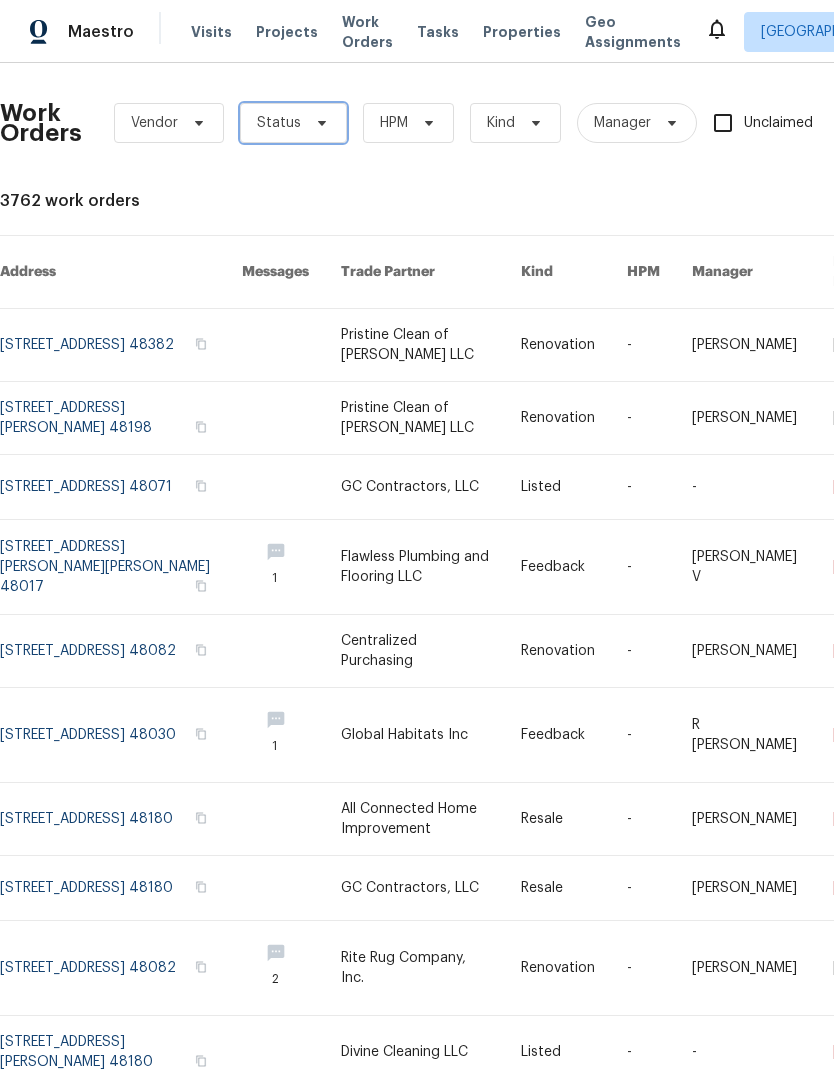 click on "Status" at bounding box center (293, 123) 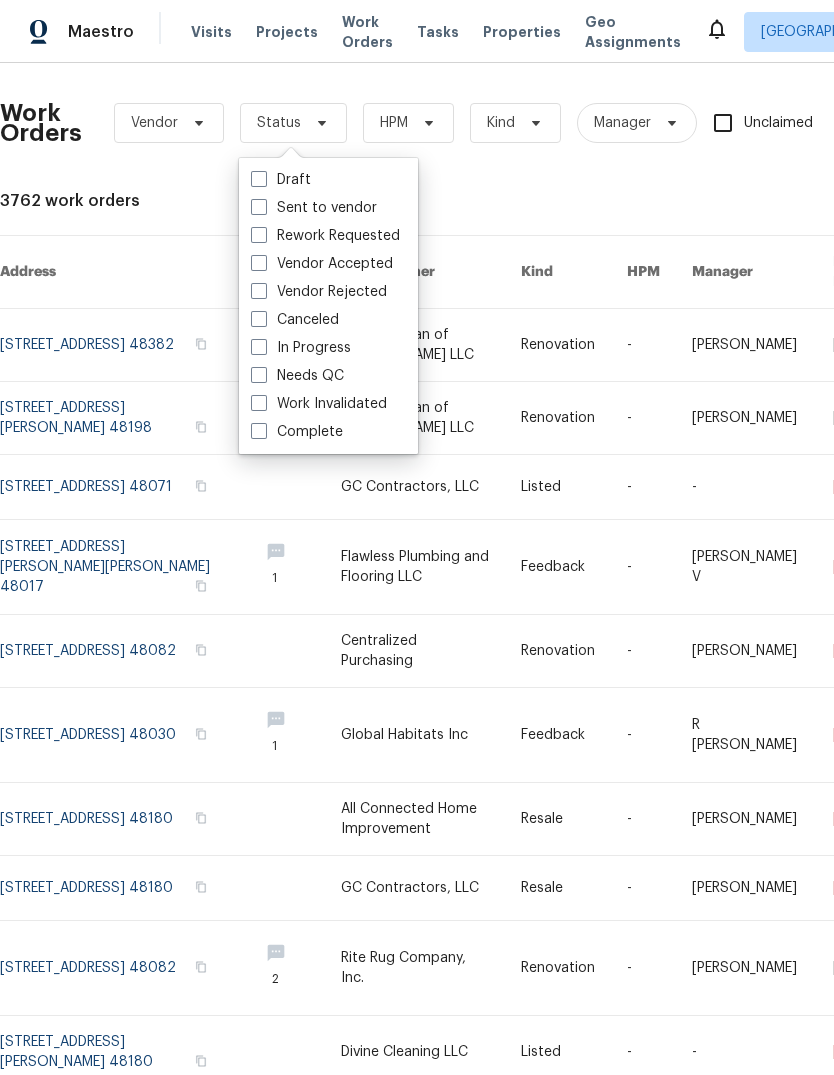 click on "Needs QC" at bounding box center [297, 376] 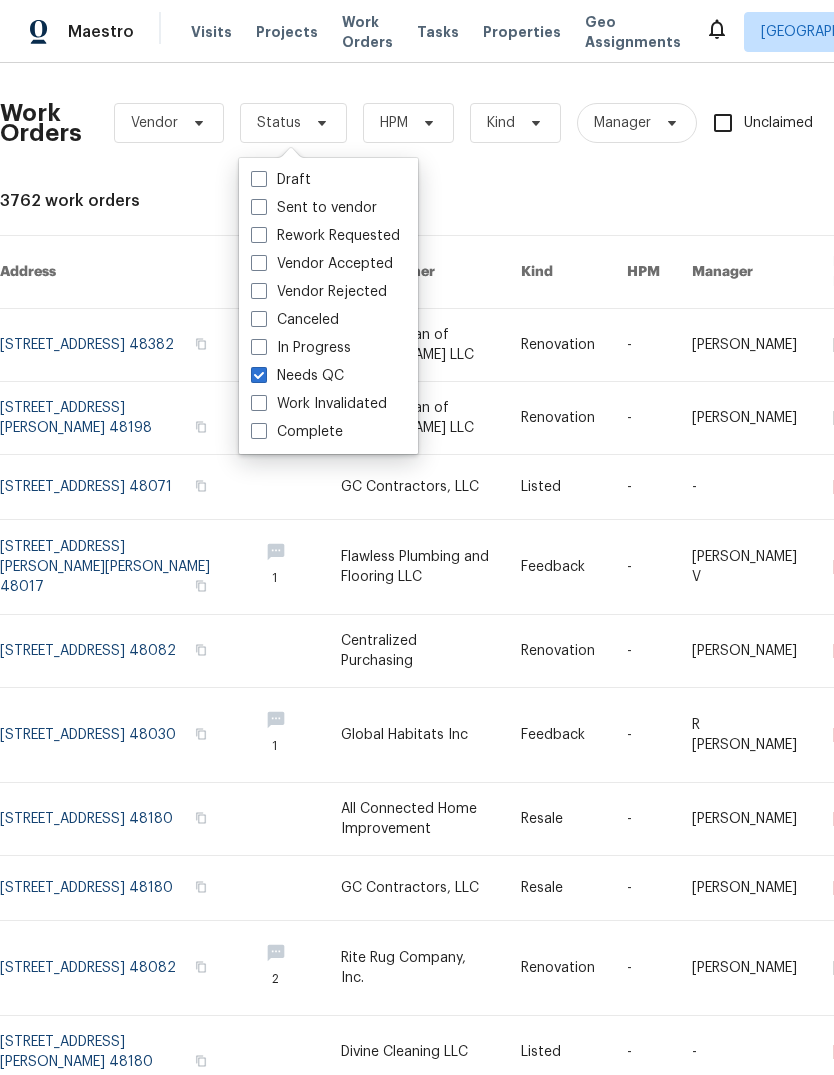 checkbox on "true" 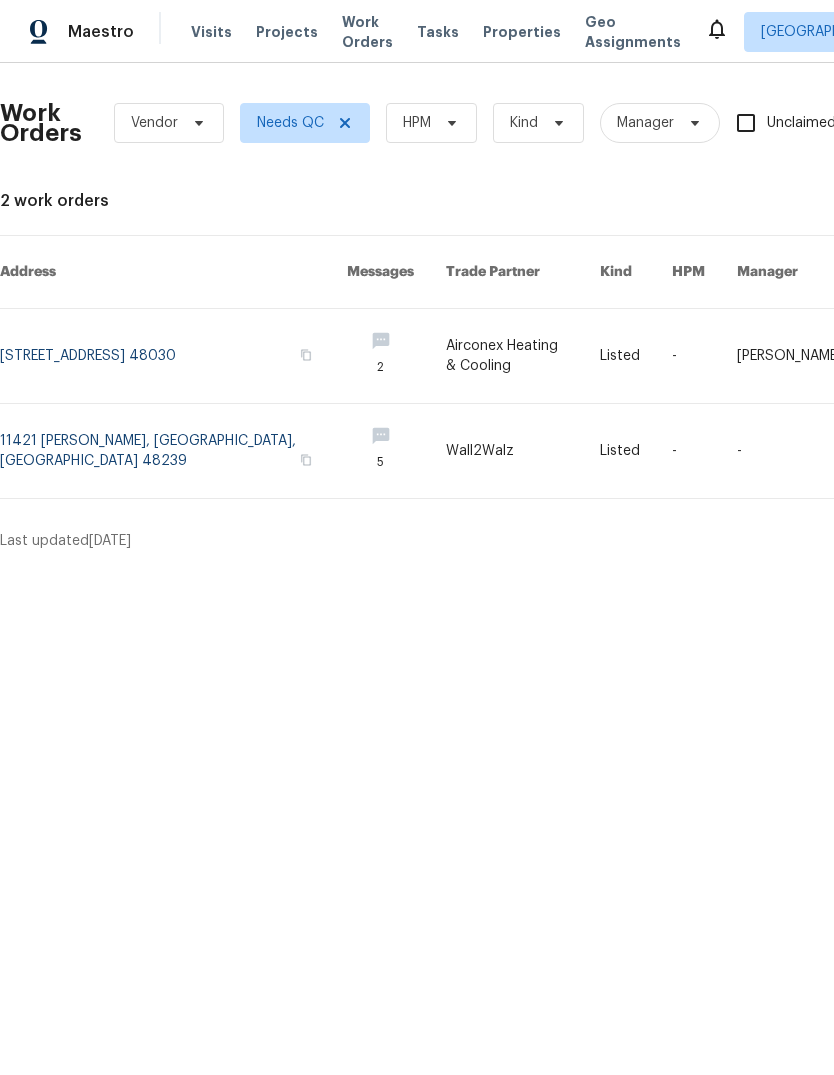 click at bounding box center [173, 451] 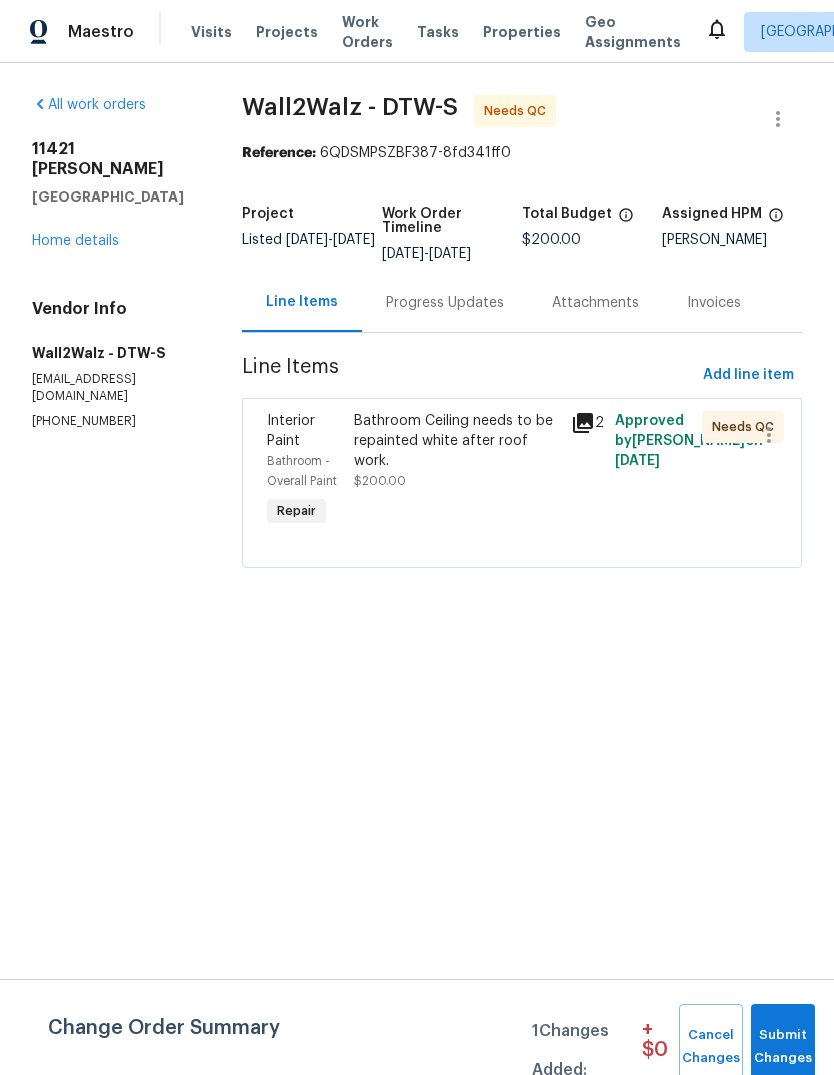 click 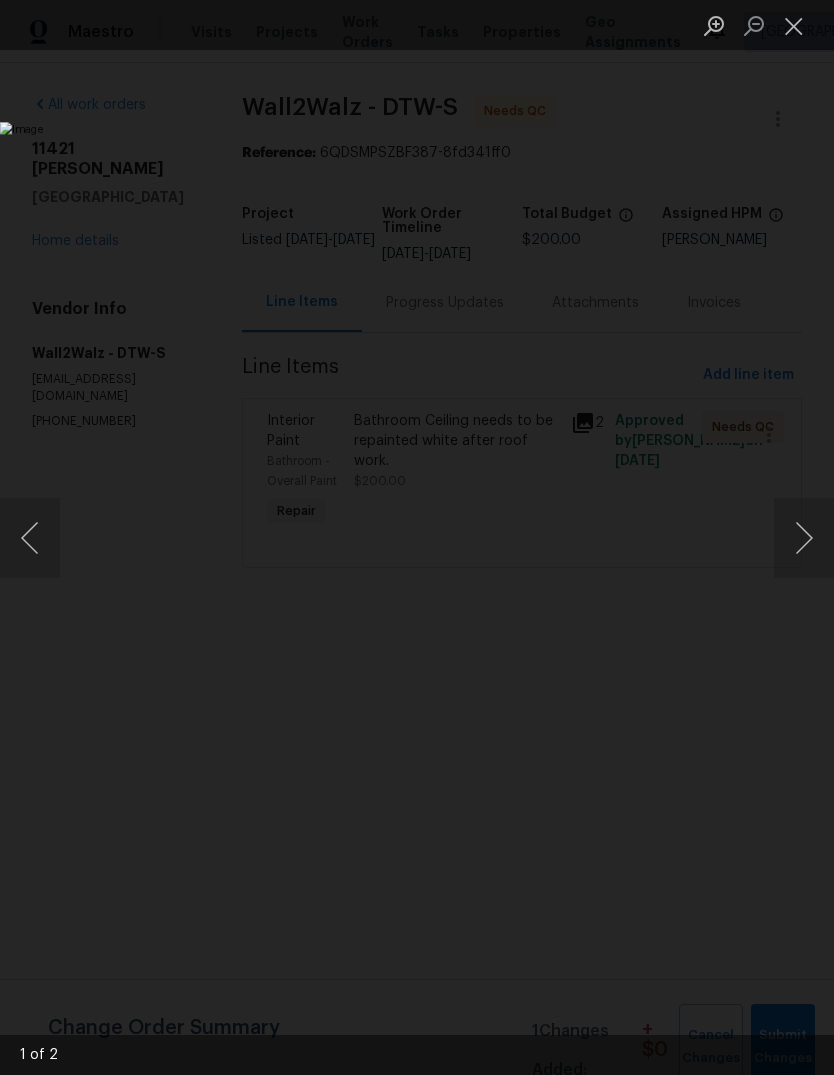 click at bounding box center [804, 538] 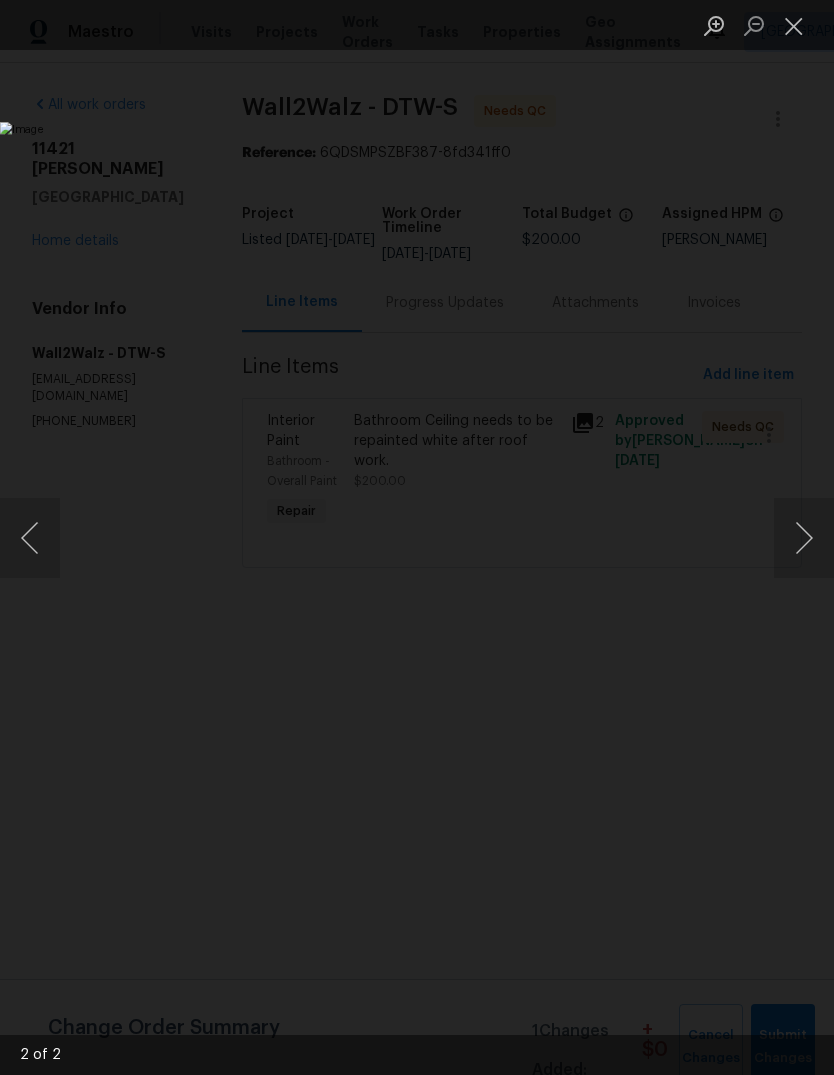 click at bounding box center [794, 25] 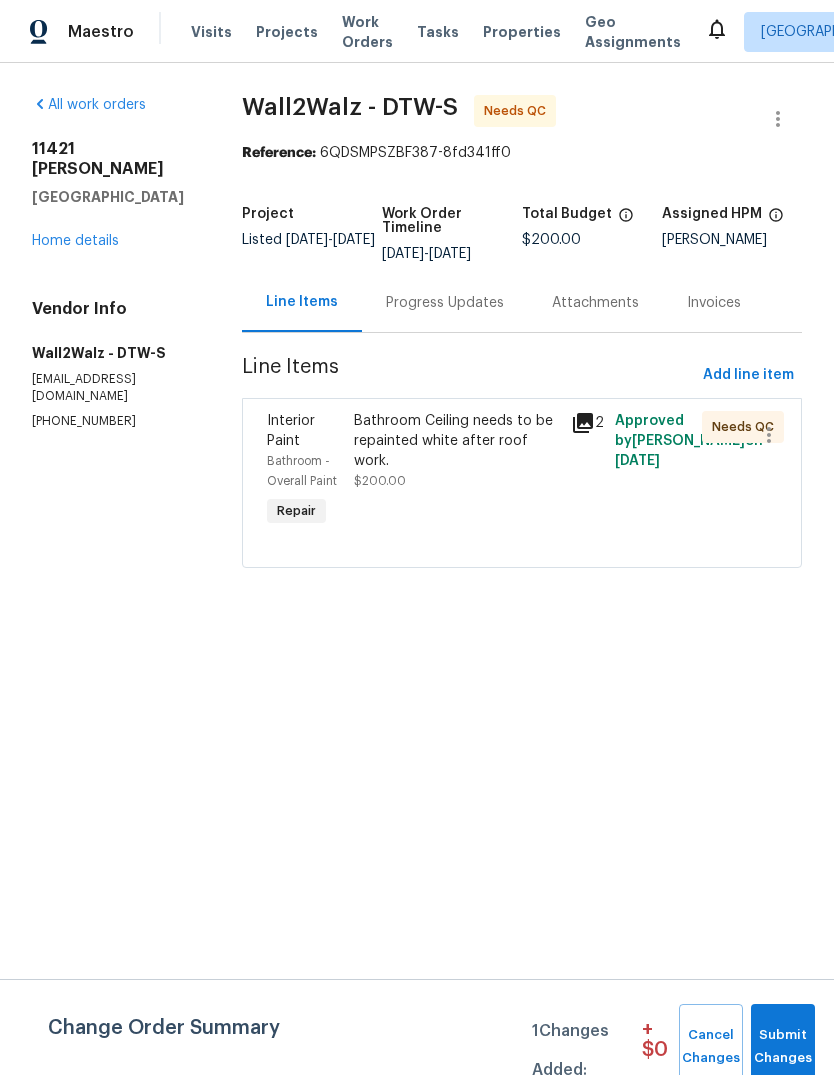 click on "Work Orders" at bounding box center (367, 32) 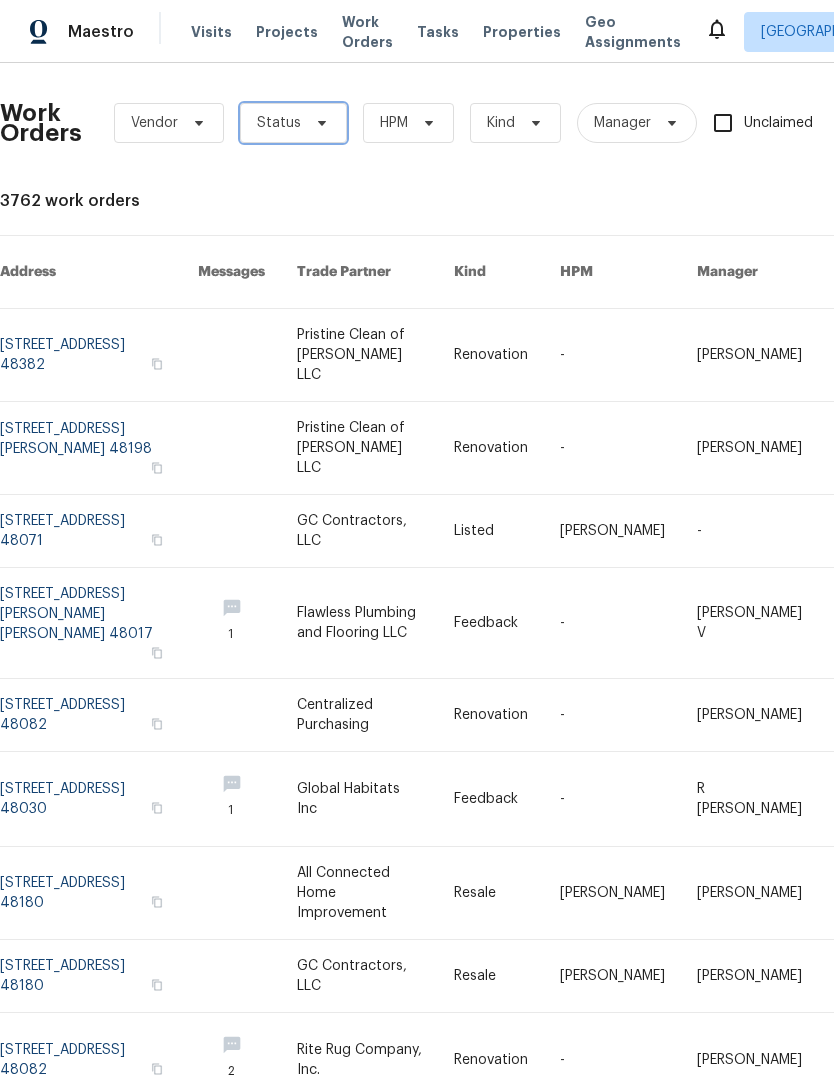 click on "Status" at bounding box center (293, 123) 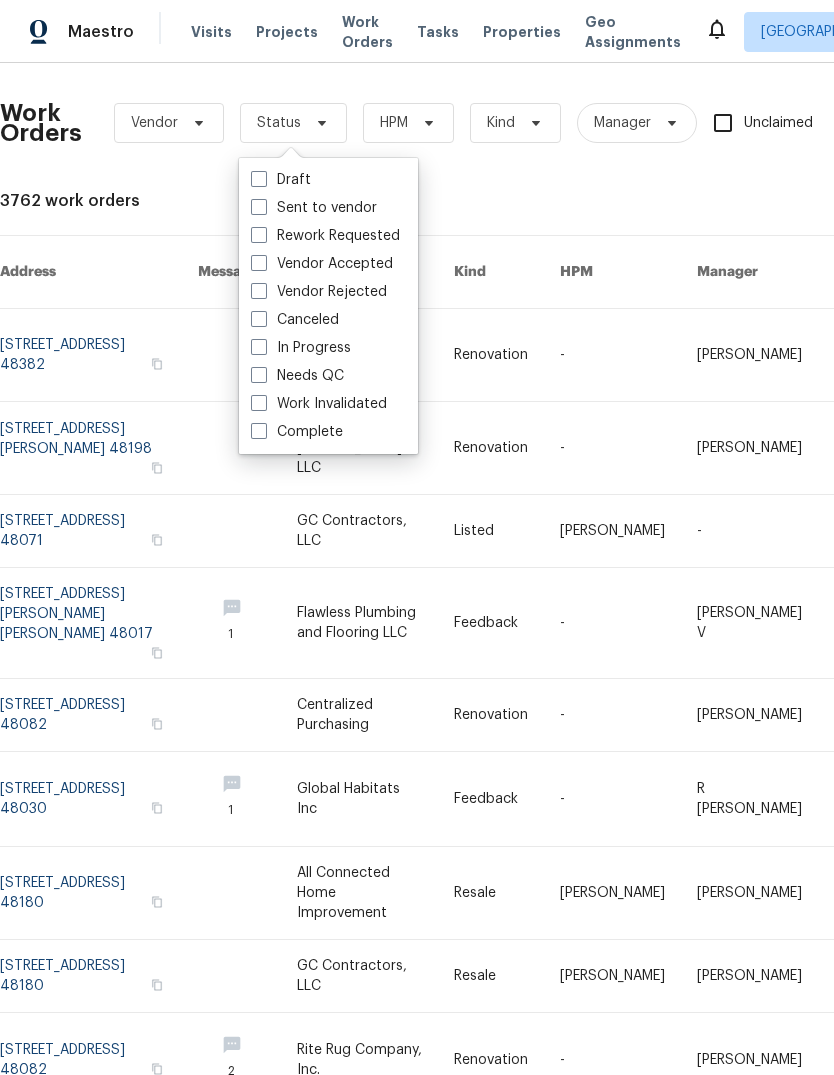 click on "Needs QC" at bounding box center (297, 376) 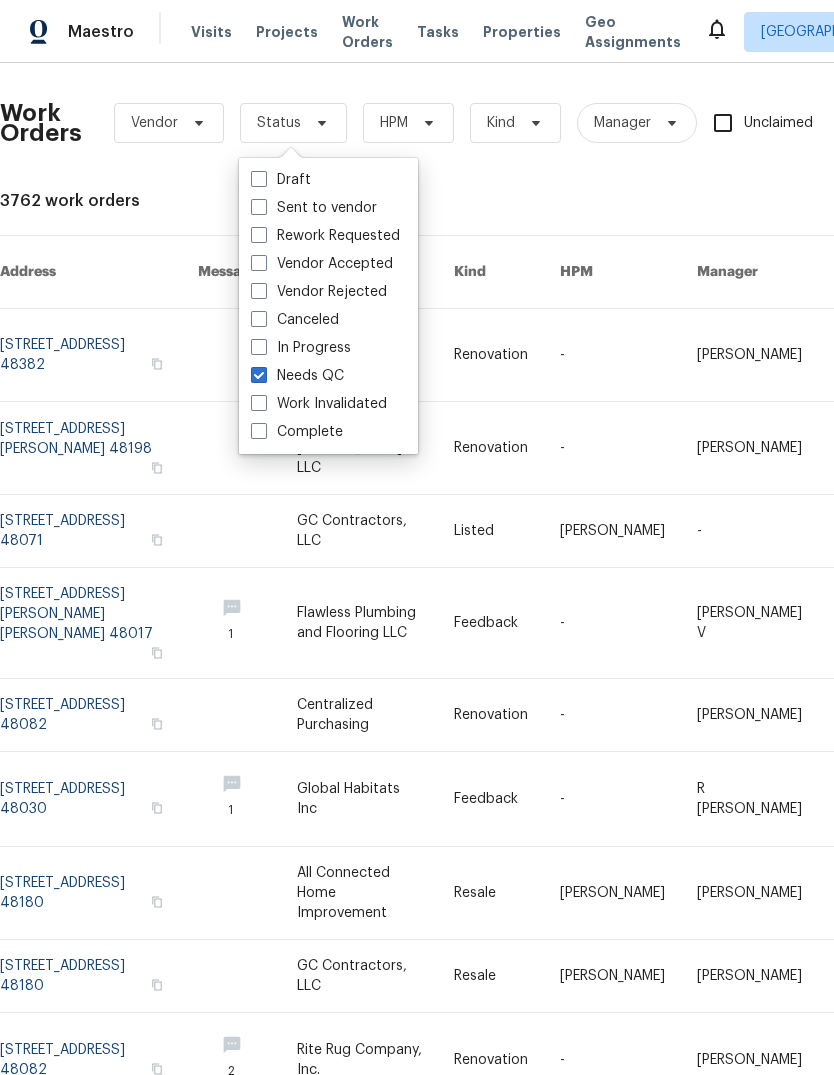 checkbox on "true" 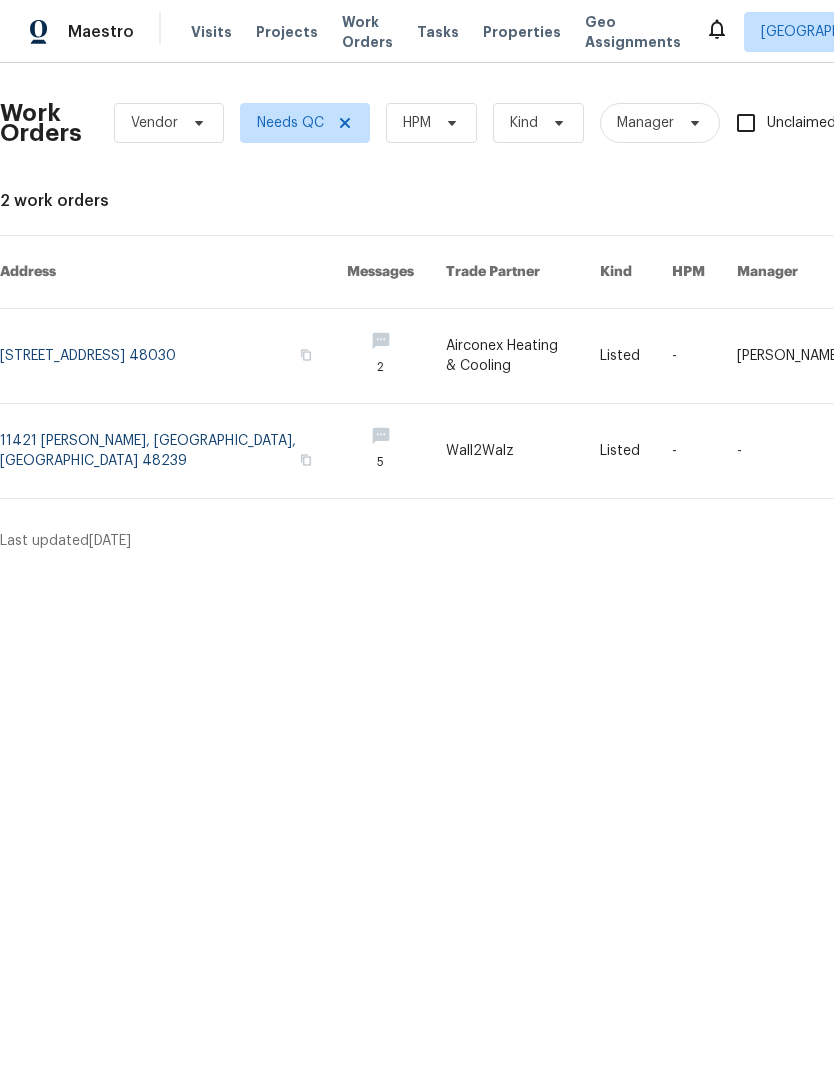scroll, scrollTop: 0, scrollLeft: 0, axis: both 